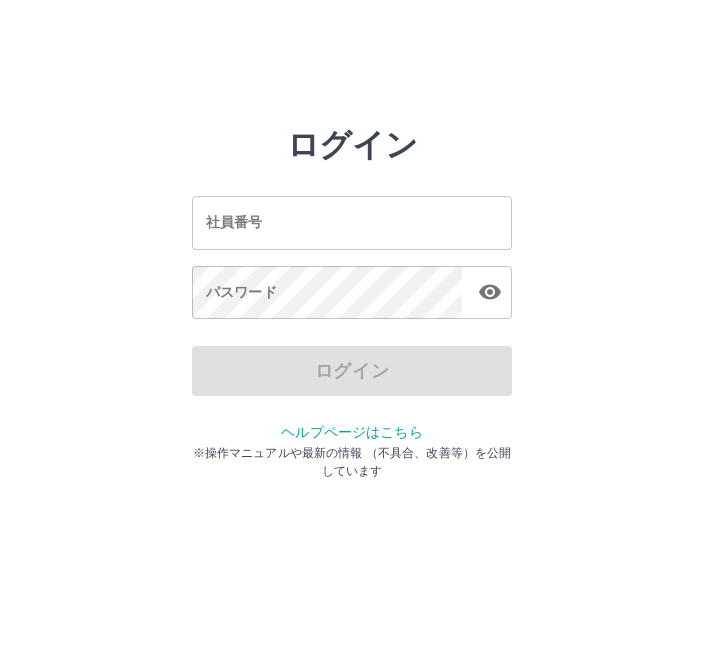 scroll, scrollTop: 0, scrollLeft: 0, axis: both 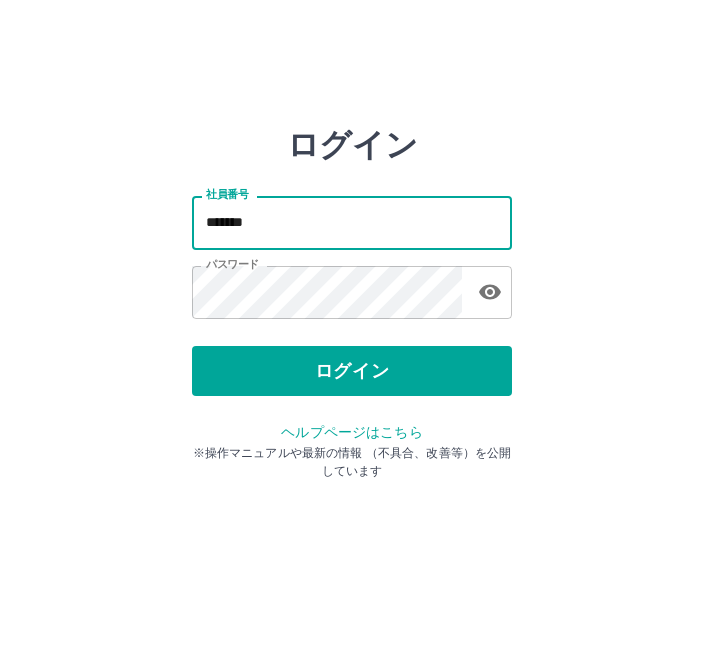 click on "*******" at bounding box center (352, 222) 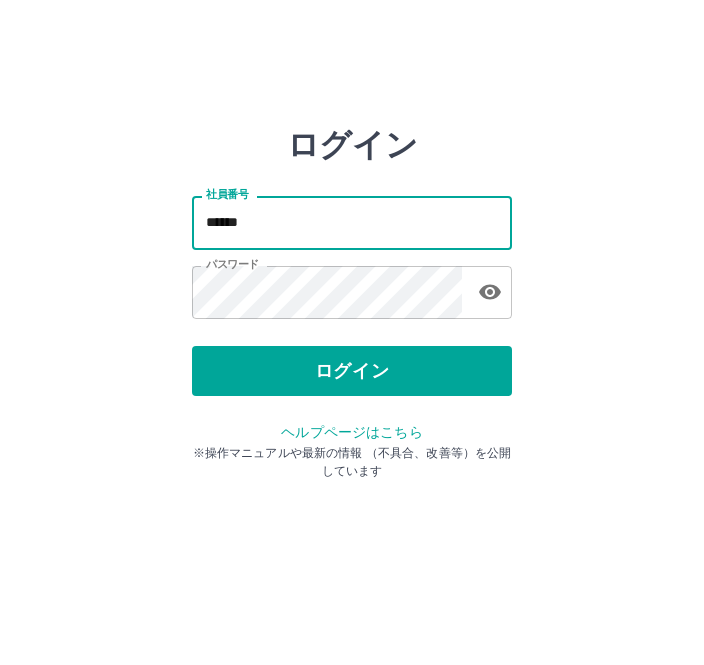 click on "ログイン 社員番号 ****** 社員番号 パスワード パスワード ログイン ヘルプページはこちら ※操作マニュアルや最新の情報 （不具合、改善等）を公開しています" at bounding box center (352, 223) 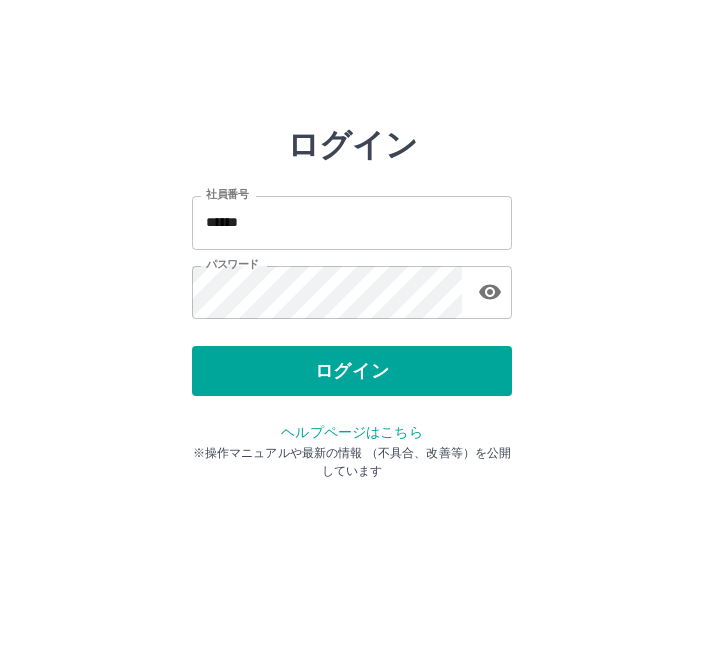 click on "******" at bounding box center (352, 222) 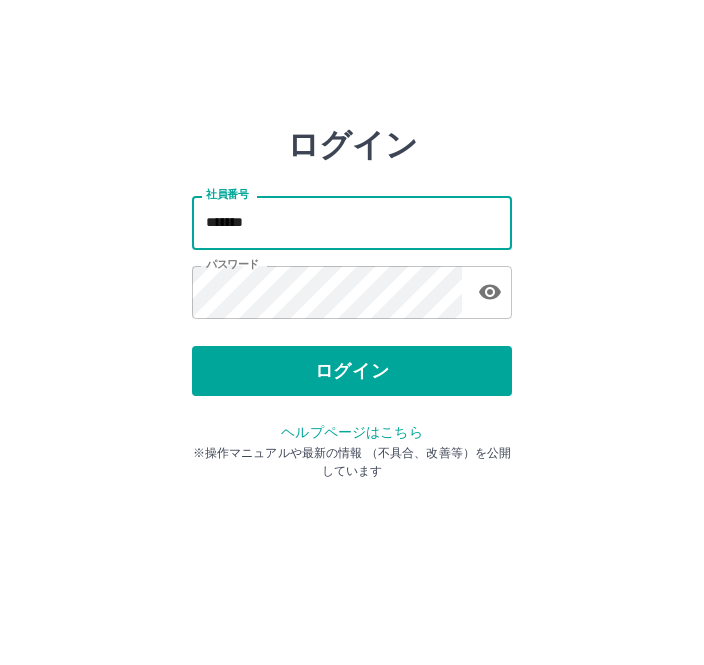 type on "*******" 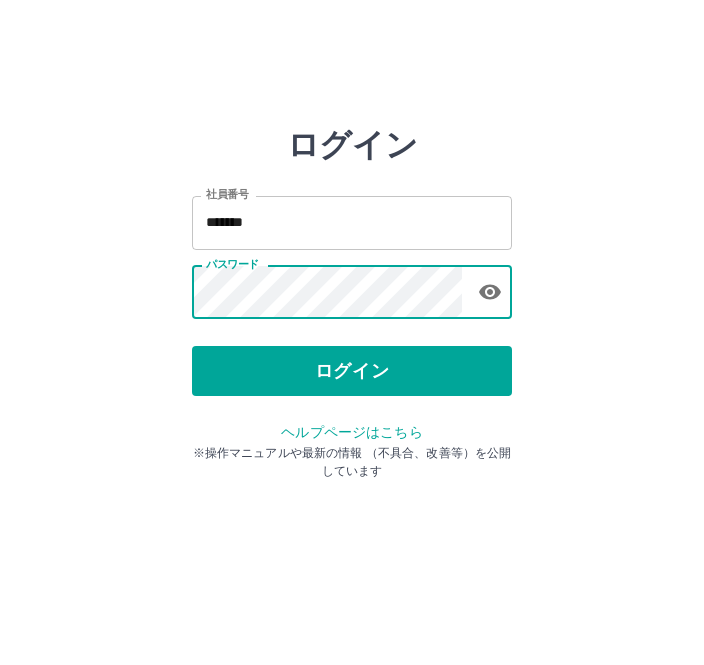 click on "ログイン" at bounding box center [352, 371] 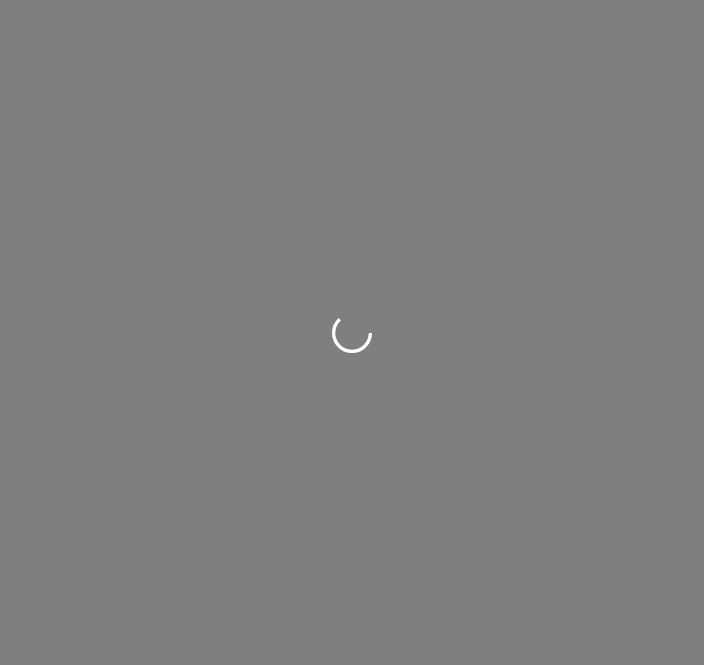 scroll, scrollTop: 0, scrollLeft: 0, axis: both 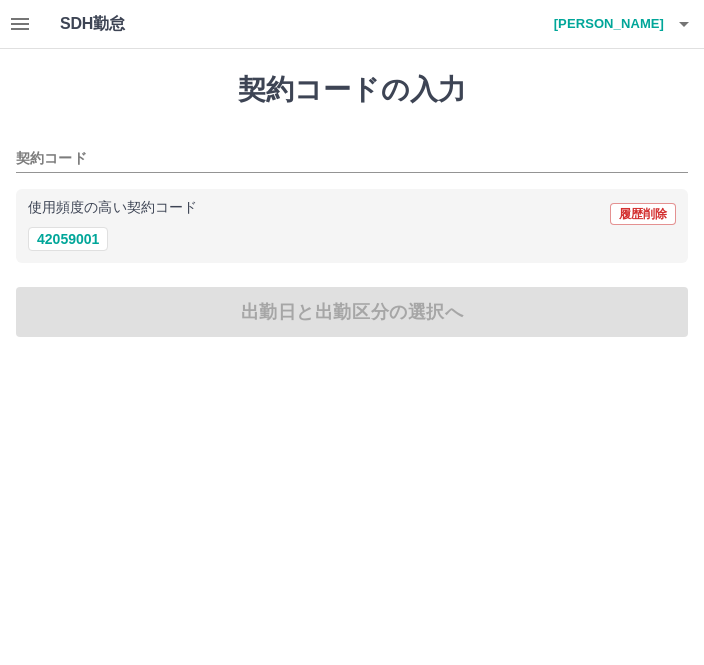 click on "契約コードの入力 契約コード 使用頻度の高い契約コード 履歴削除 42059001 出勤日と出勤区分の選択へ" at bounding box center [352, 205] 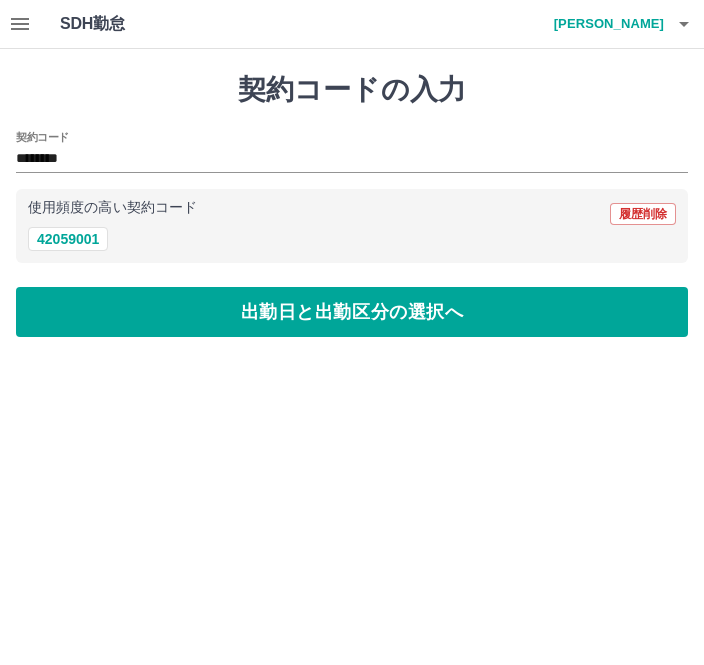 click on "出勤日と出勤区分の選択へ" at bounding box center [352, 312] 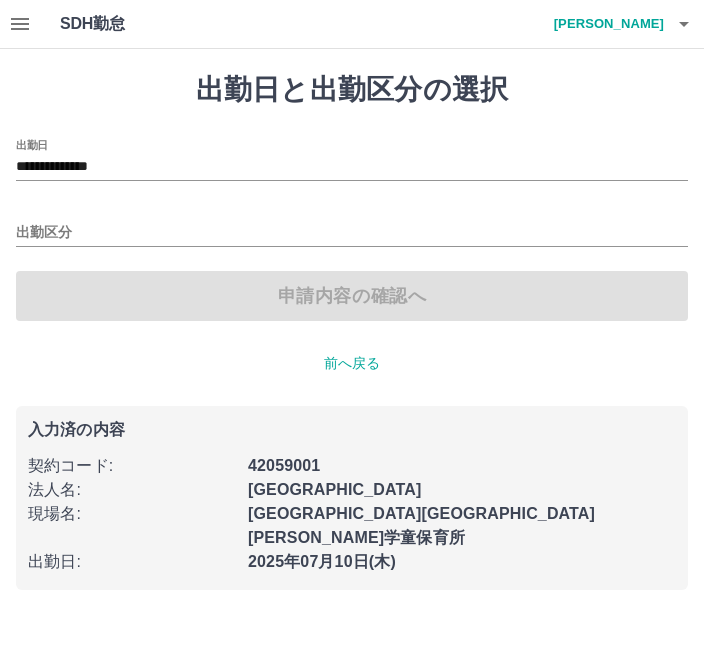 click on "出勤区分" at bounding box center [352, 233] 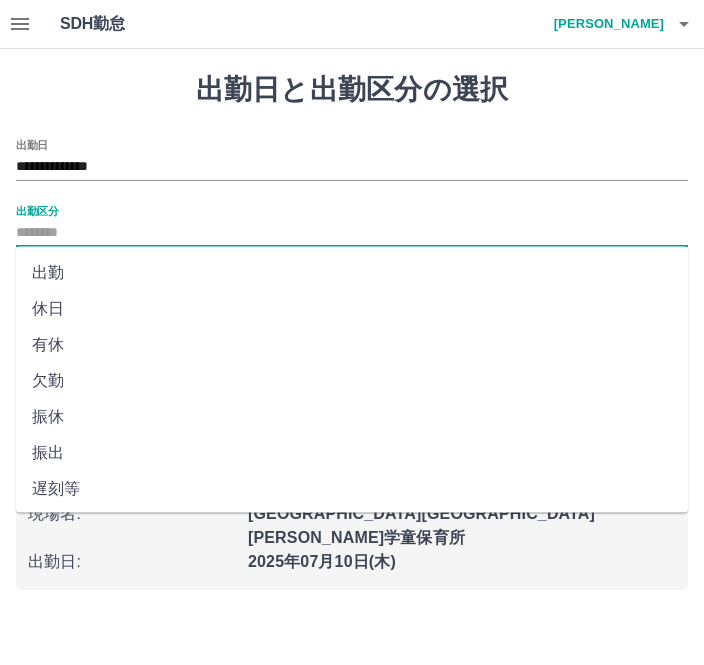 click on "出勤" at bounding box center (352, 273) 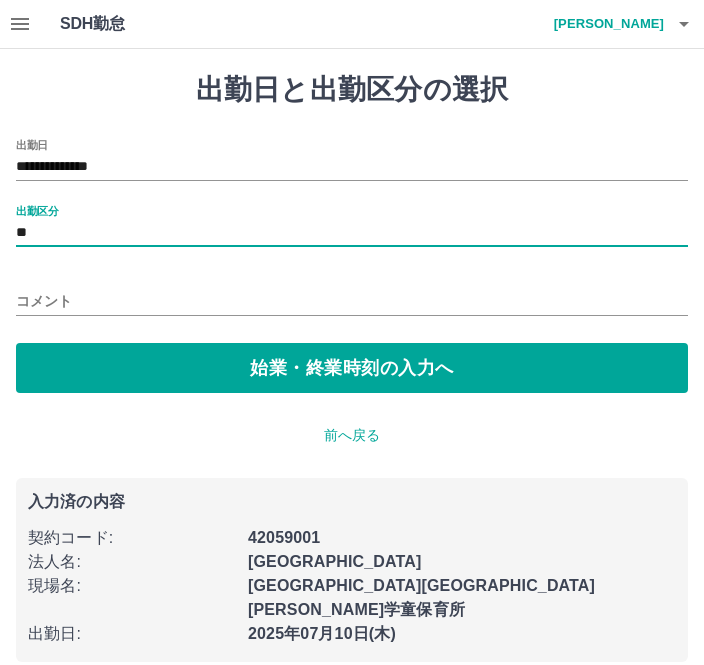 click on "**" at bounding box center (352, 233) 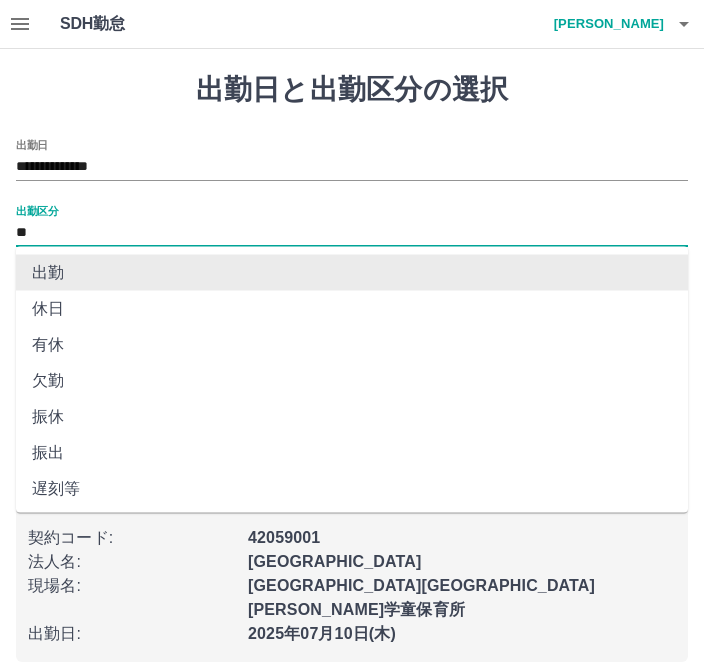 click on "出勤" at bounding box center [352, 273] 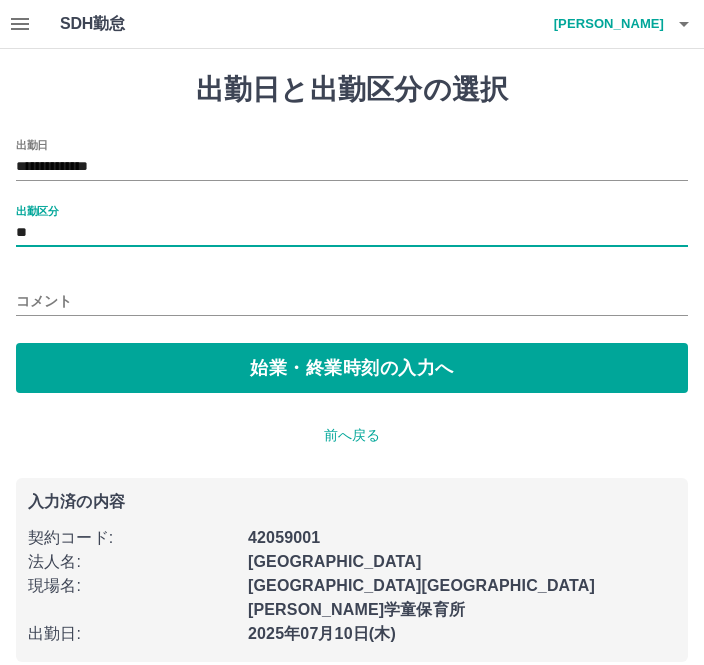 click on "始業・終業時刻の入力へ" at bounding box center [352, 368] 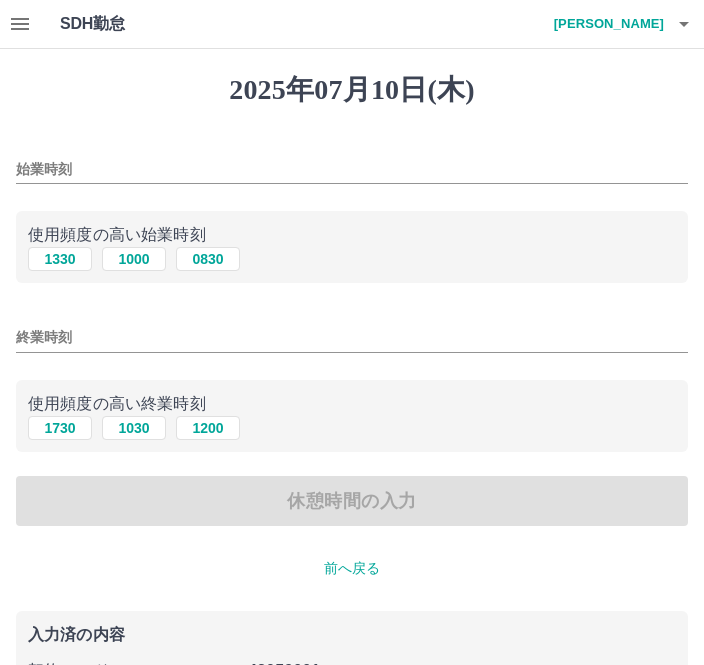 click on "始業時刻" at bounding box center [352, 163] 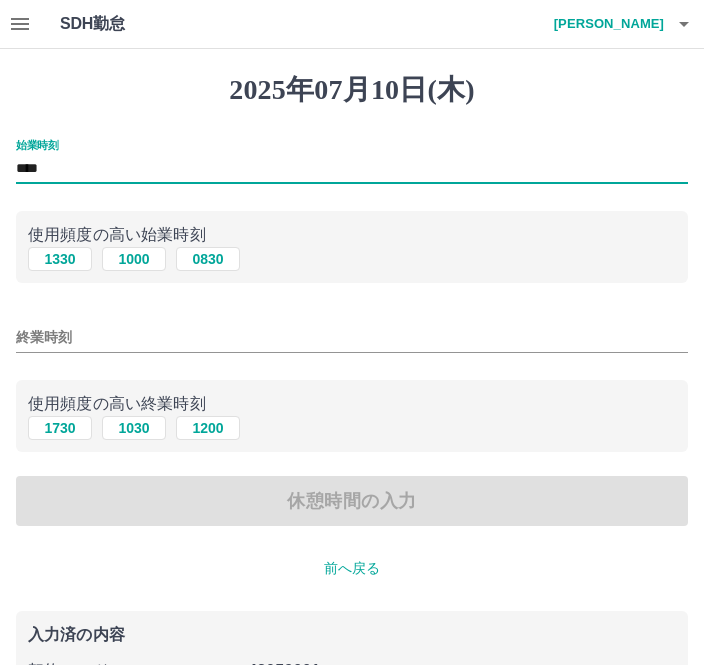 type on "****" 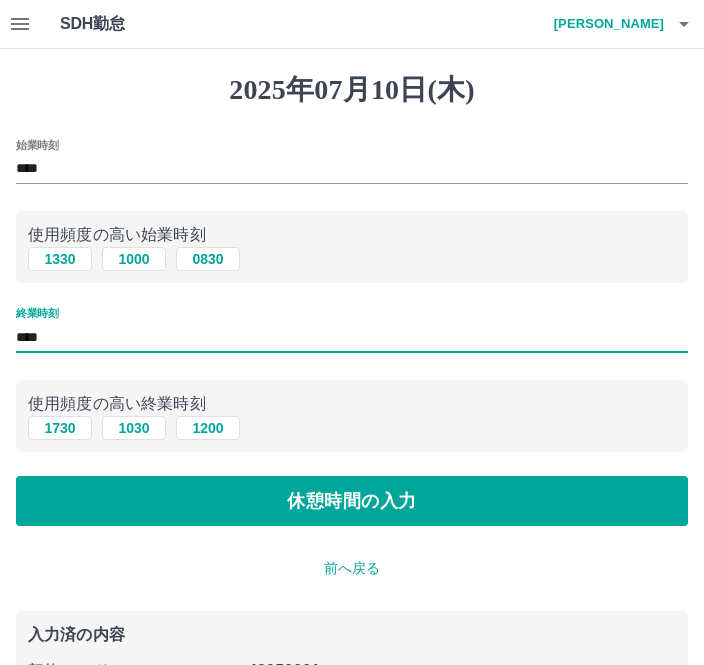 type on "****" 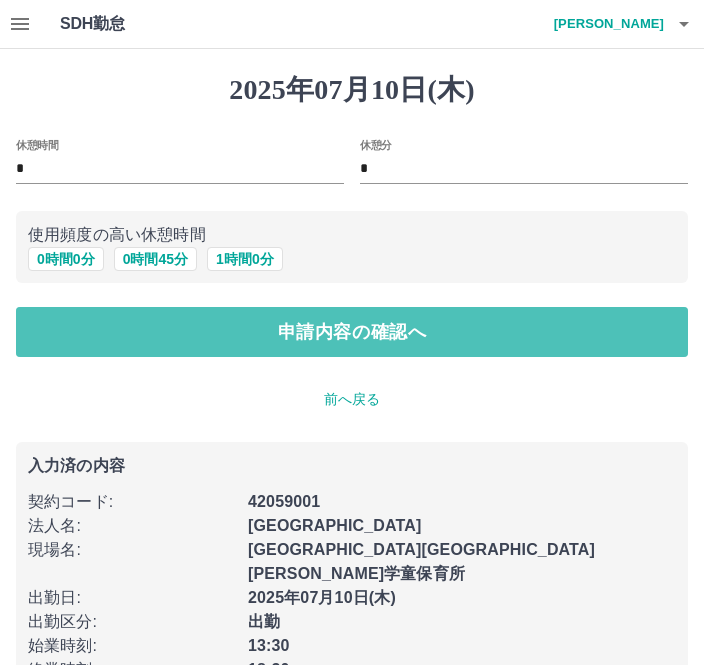 click on "申請内容の確認へ" at bounding box center [352, 332] 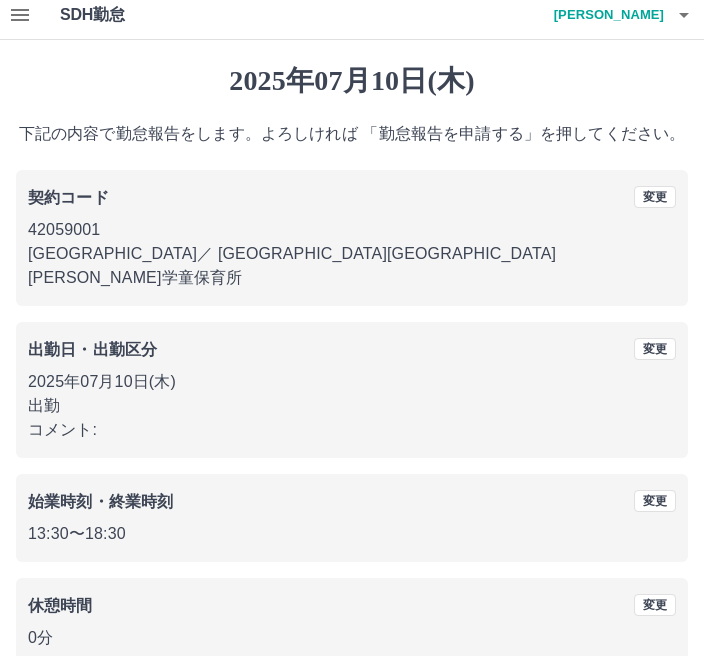 scroll, scrollTop: 83, scrollLeft: 0, axis: vertical 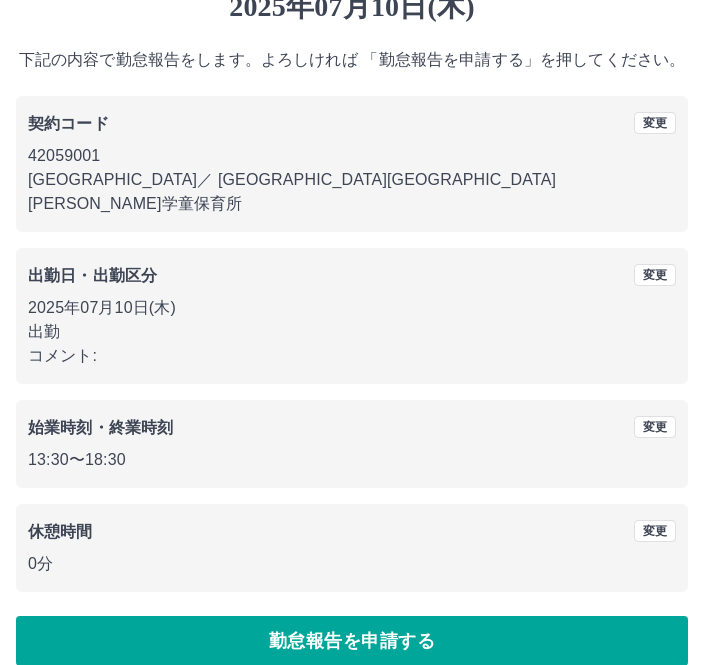 click on "勤怠報告を申請する" at bounding box center [352, 641] 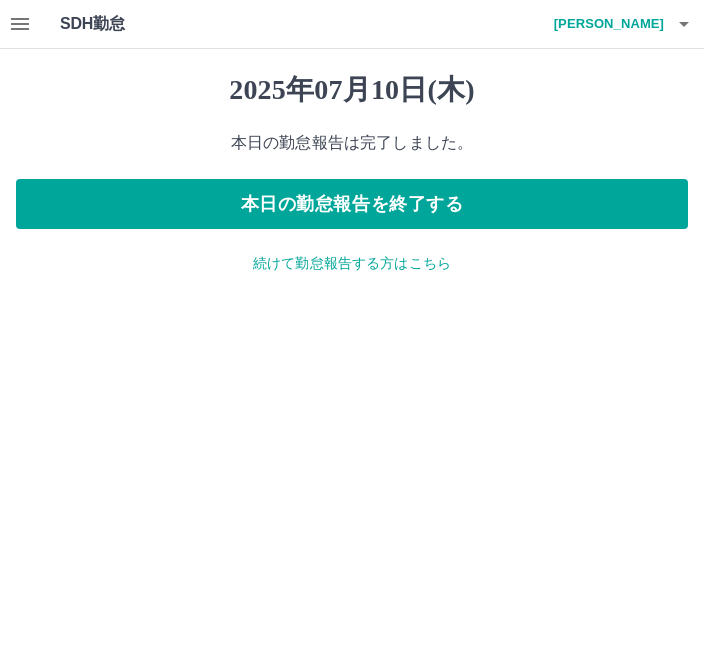 scroll, scrollTop: 0, scrollLeft: 0, axis: both 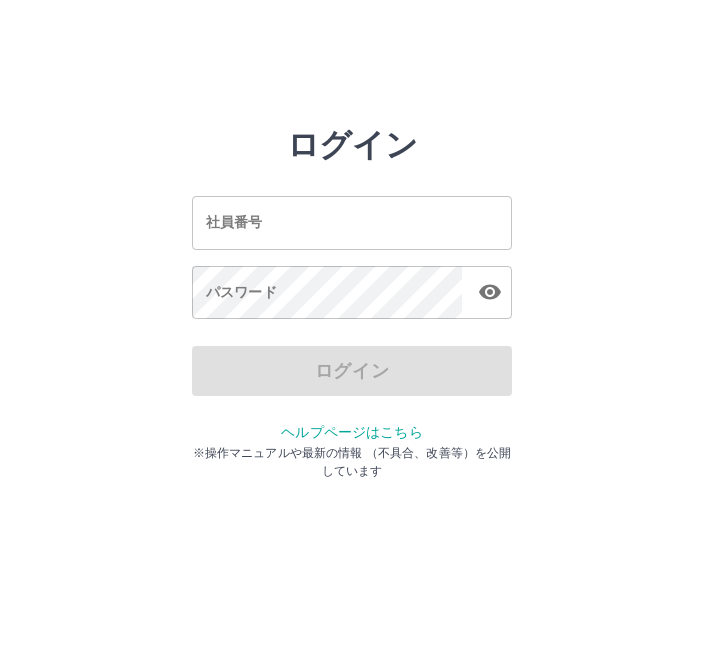 click on "社員番号" at bounding box center [352, 222] 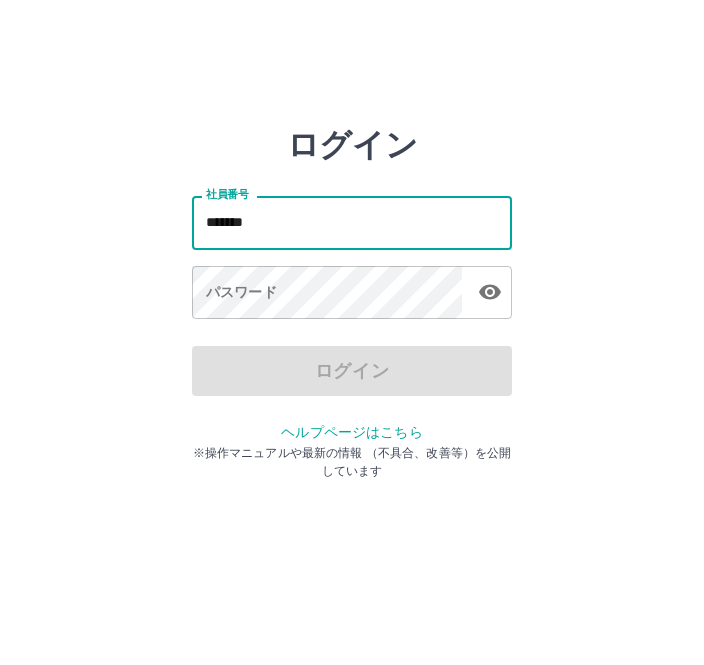 type on "*******" 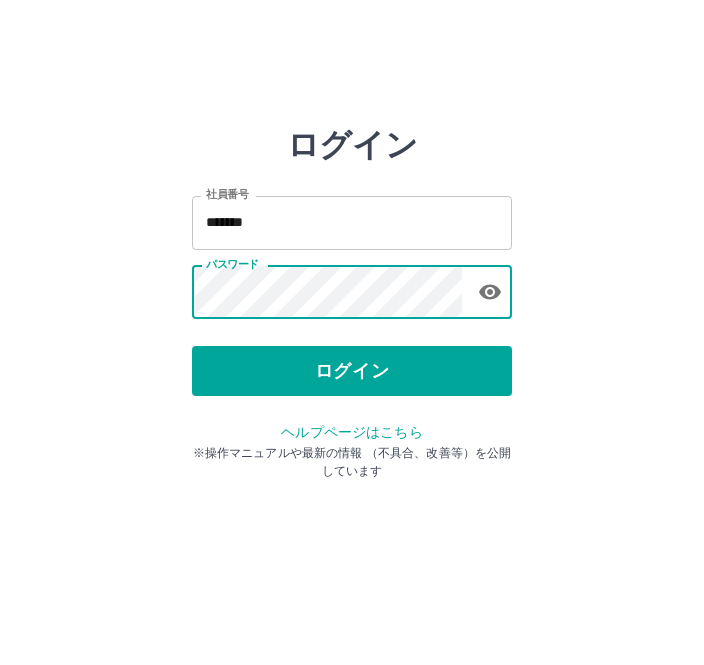 click on "ログイン" at bounding box center [352, 371] 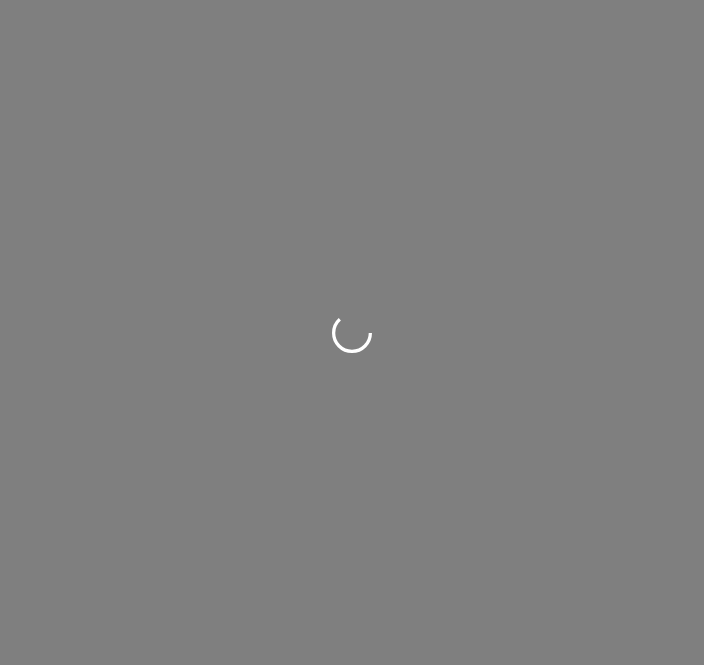 scroll, scrollTop: 0, scrollLeft: 0, axis: both 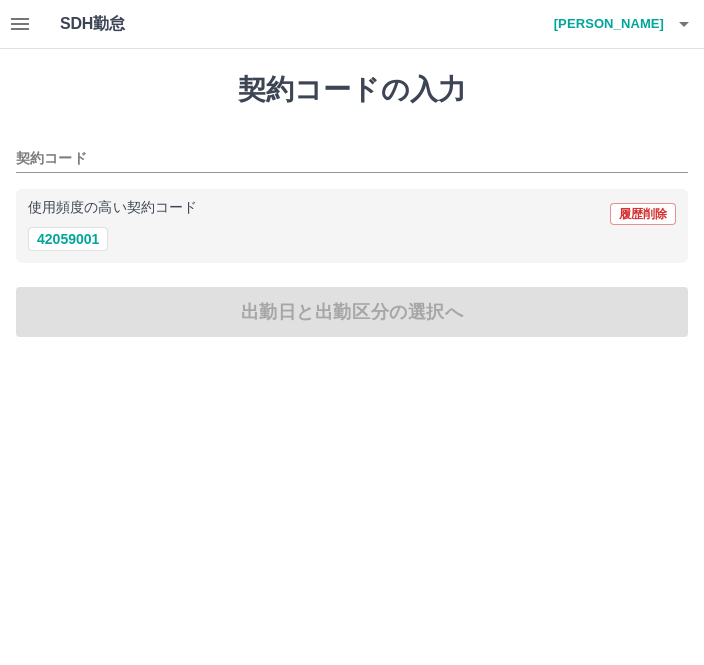 click on "42059001" at bounding box center (68, 239) 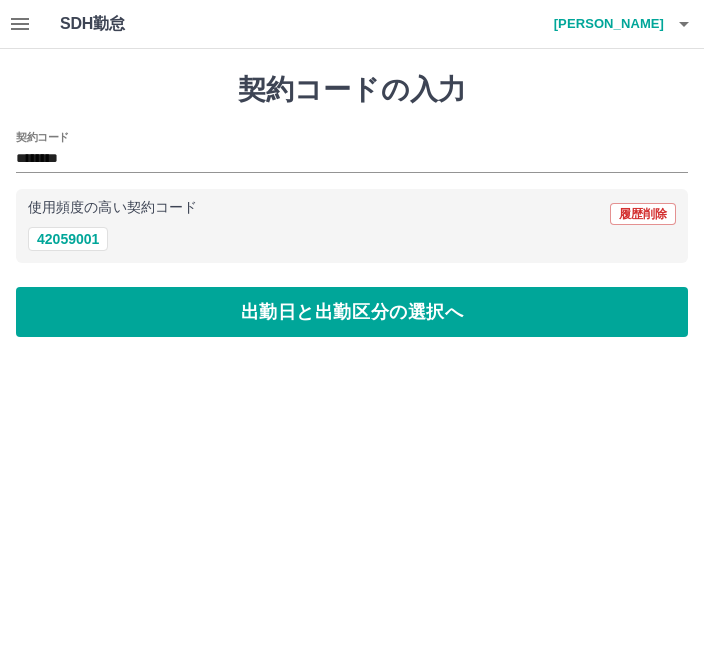 click on "出勤日と出勤区分の選択へ" at bounding box center (352, 312) 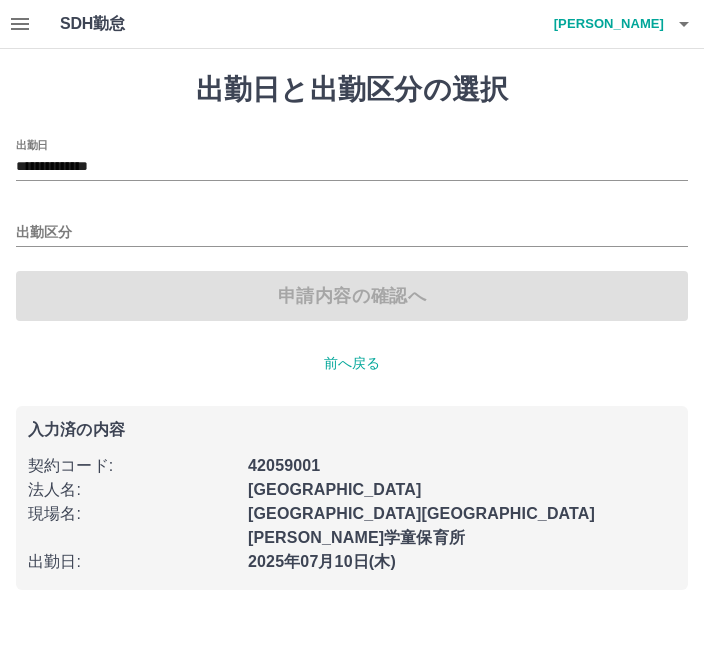click on "出勤区分" at bounding box center [352, 233] 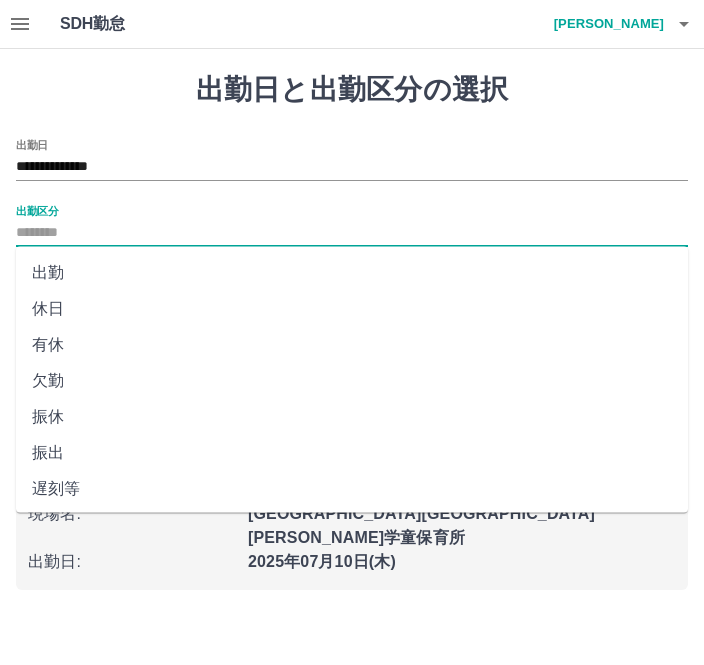 click on "出勤" at bounding box center [352, 273] 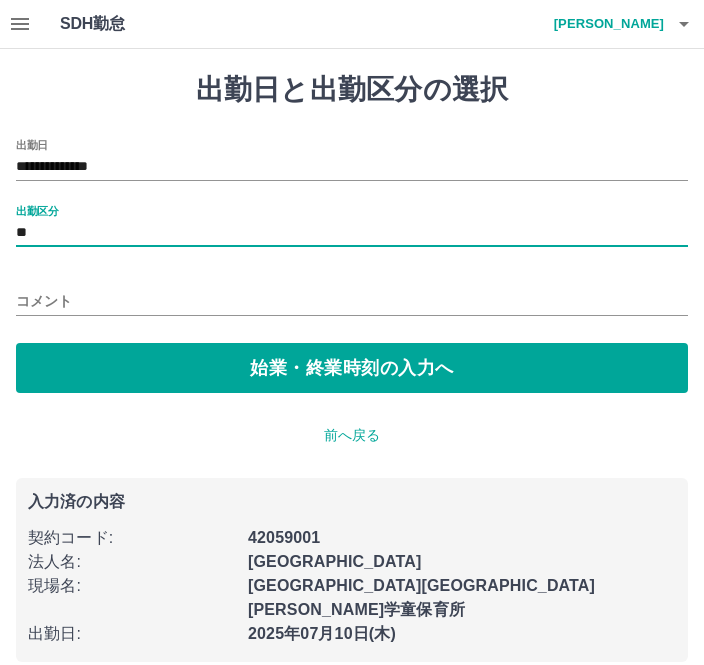 click on "始業・終業時刻の入力へ" at bounding box center [352, 368] 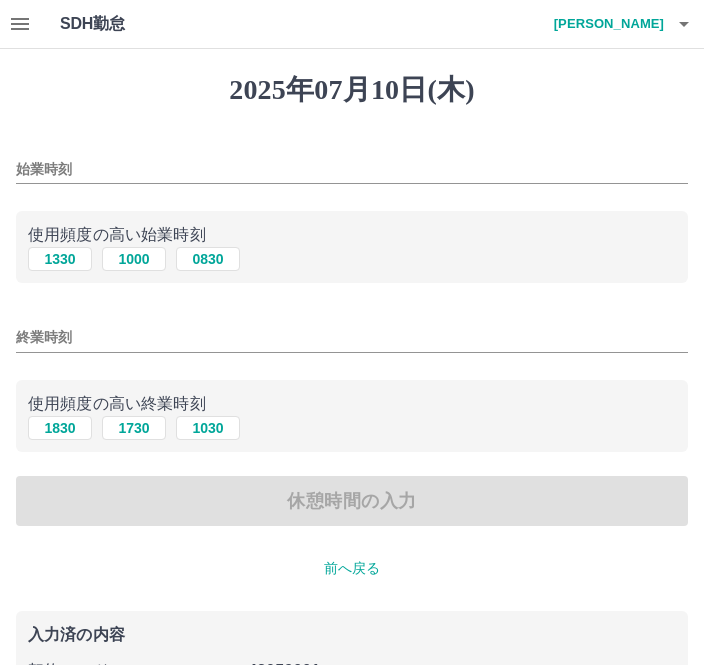 click on "始業時刻" at bounding box center [352, 163] 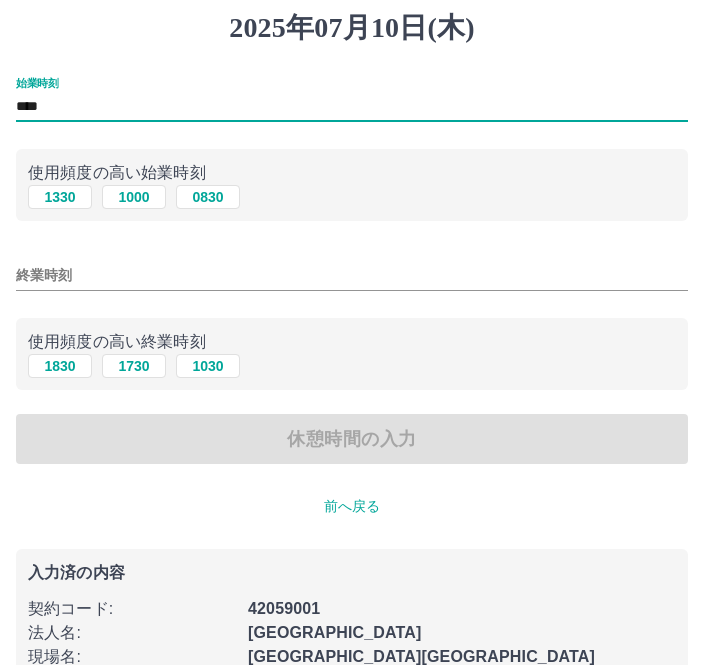 type on "****" 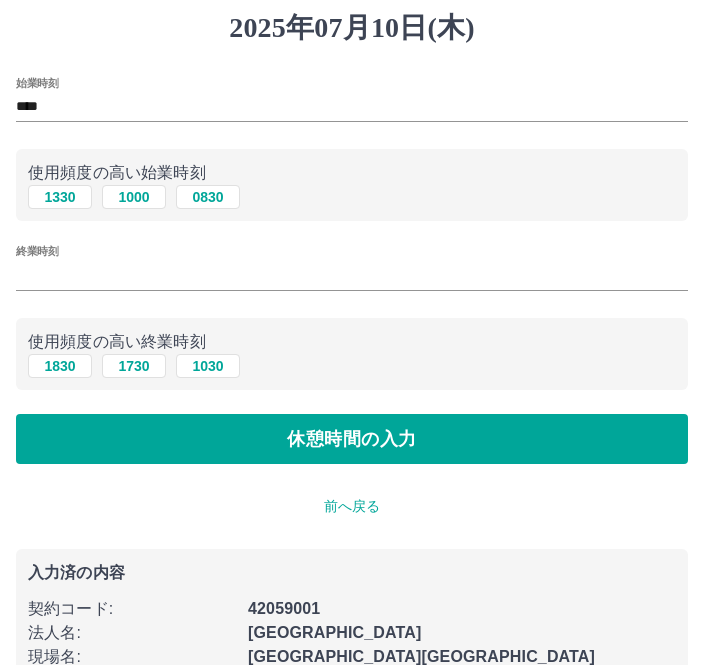 type on "****" 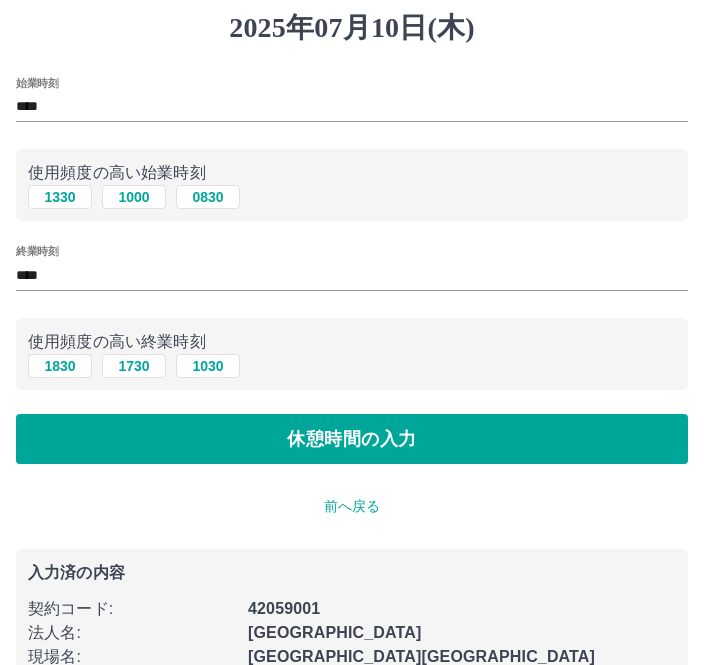 scroll, scrollTop: 62, scrollLeft: 0, axis: vertical 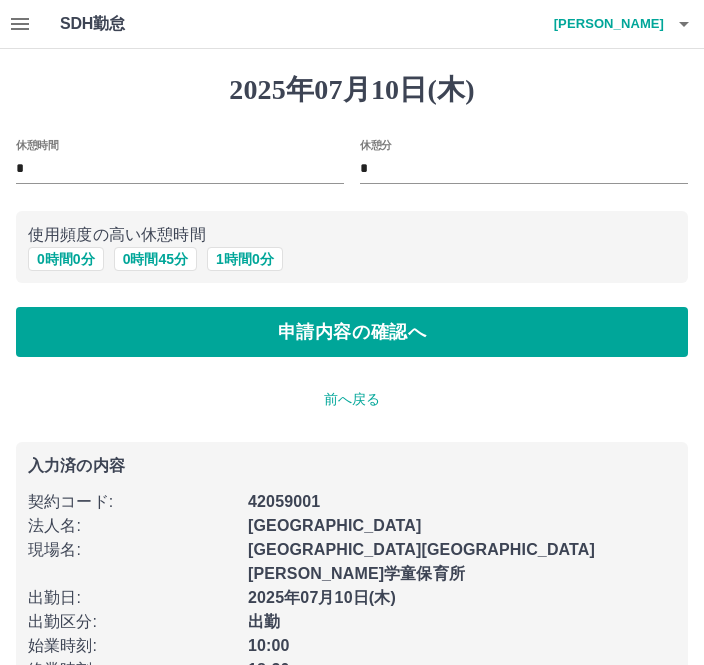 click on "休憩時間 * 休憩分 * 使用頻度の高い休憩時間 0 時間 0 分 0 時間 45 分 1 時間 0 分 申請内容の確認へ" at bounding box center [352, 248] 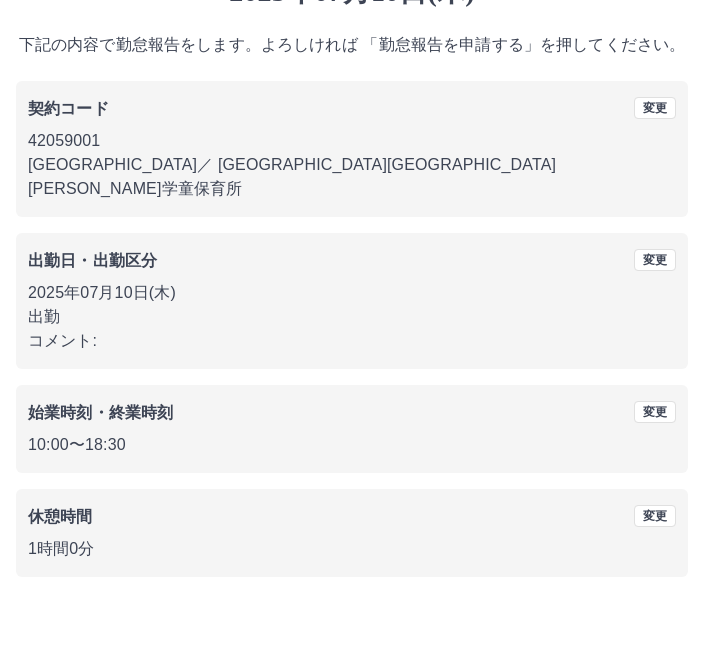 scroll, scrollTop: 83, scrollLeft: 0, axis: vertical 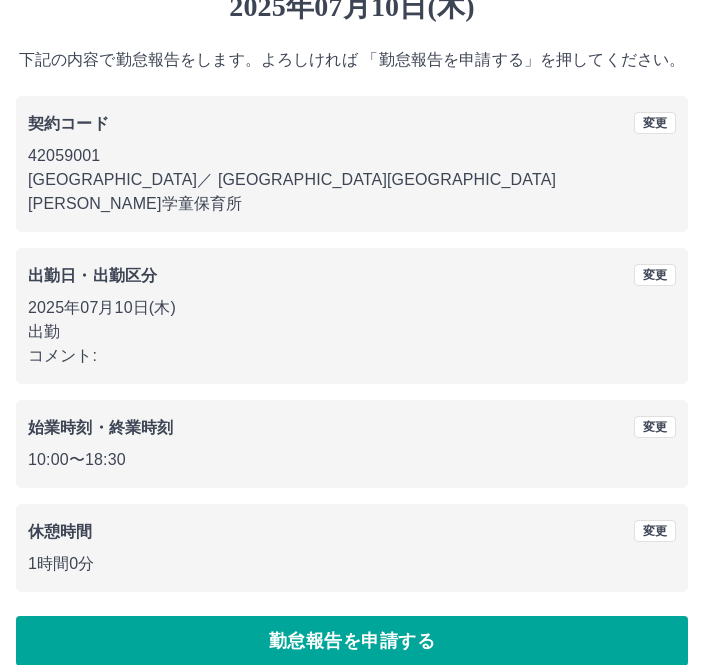 click on "勤怠報告を申請する" at bounding box center (352, 641) 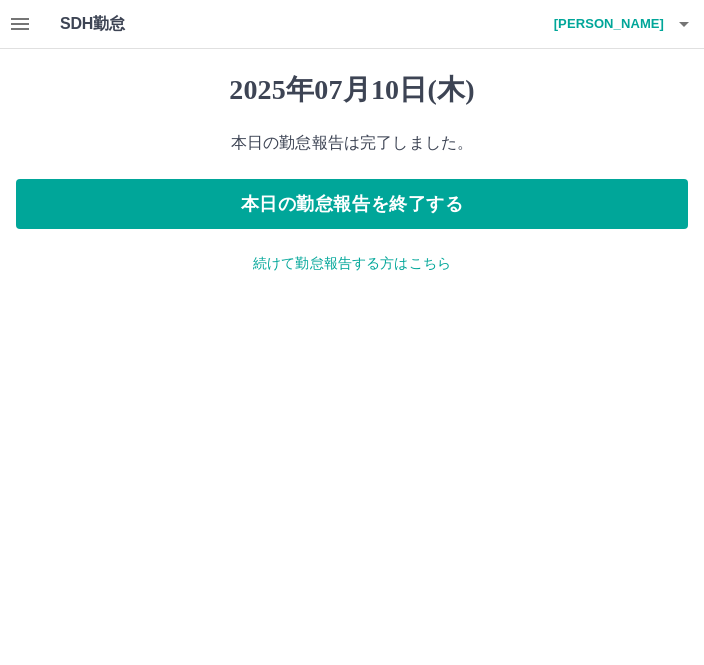 scroll, scrollTop: 0, scrollLeft: 0, axis: both 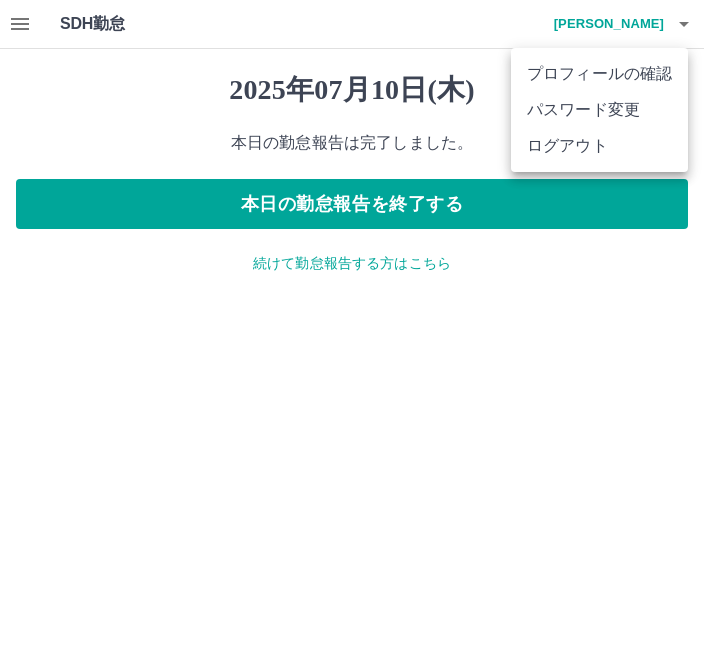 click on "ログアウト" at bounding box center [599, 146] 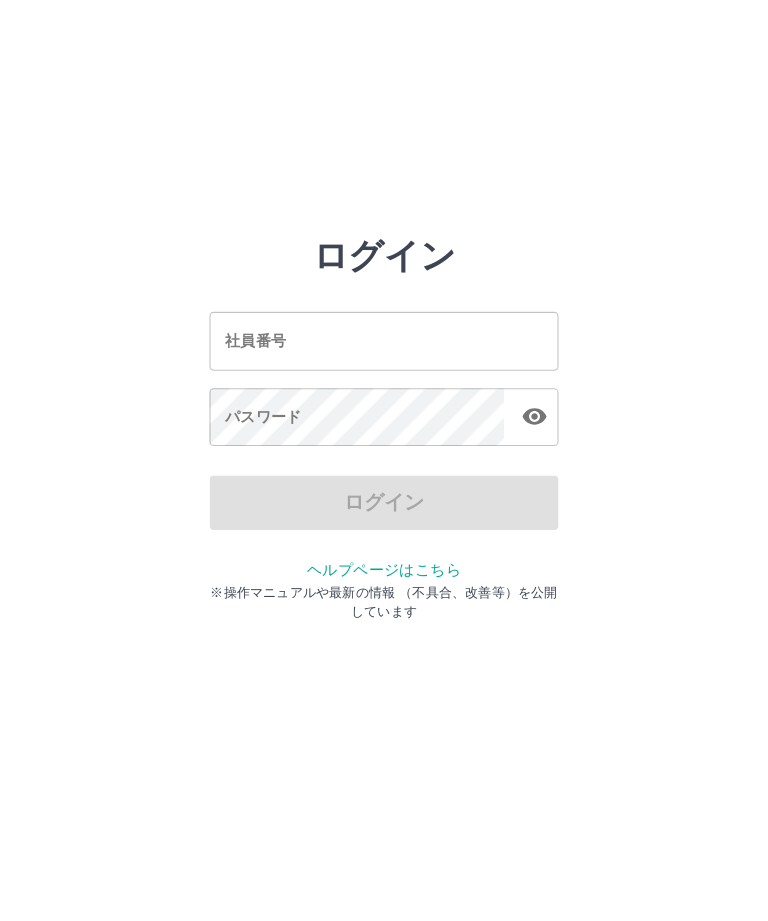 scroll, scrollTop: 0, scrollLeft: 0, axis: both 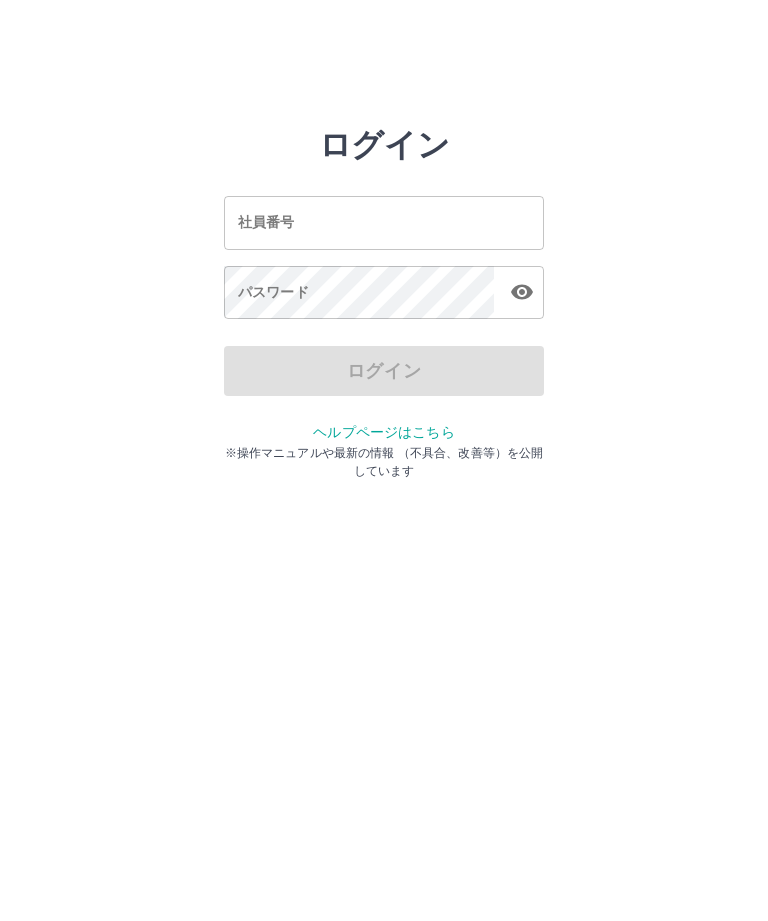 click on "社員番号" at bounding box center (384, 222) 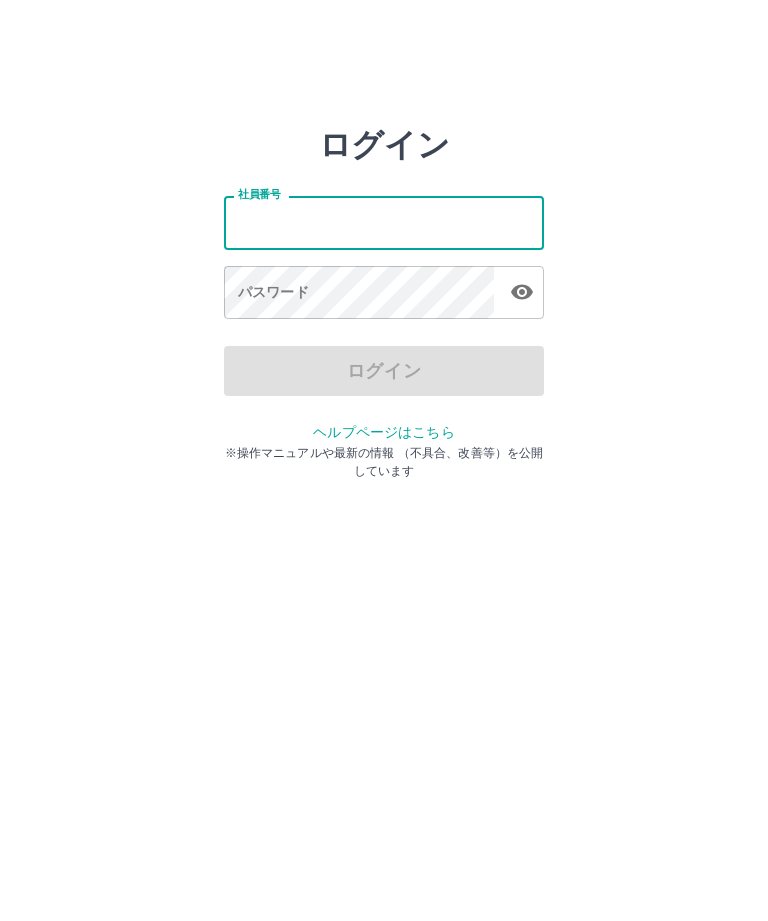 click on "社員番号" at bounding box center [384, 222] 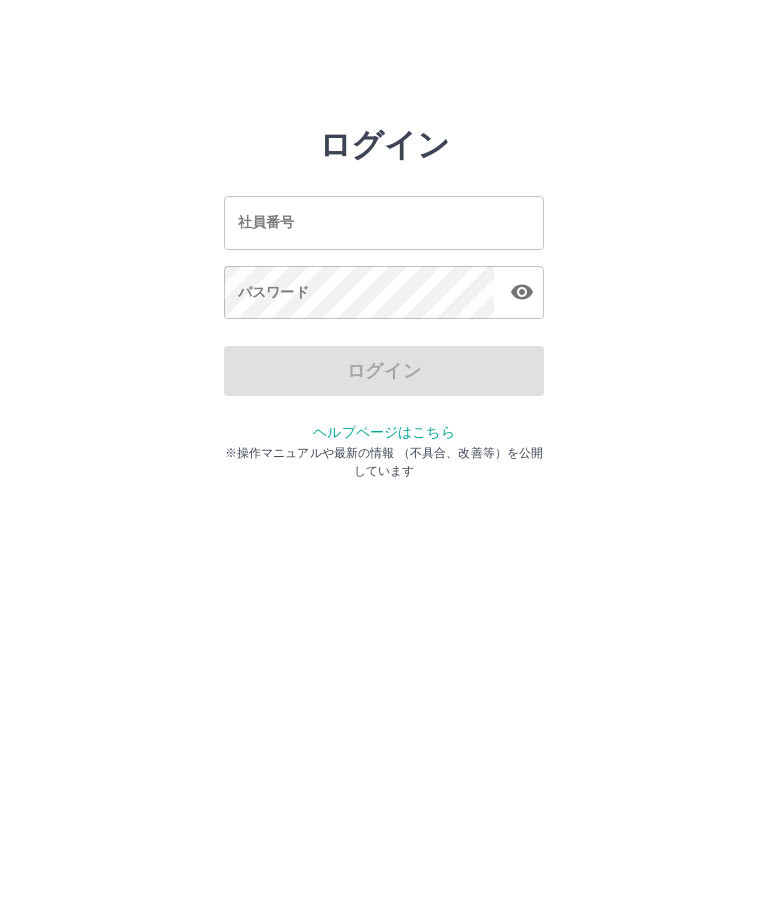 click on "ログイン 社員番号 社員番号 パスワード パスワード ログイン ヘルプページはこちら ※操作マニュアルや最新の情報 （不具合、改善等）を公開しています" at bounding box center [384, 223] 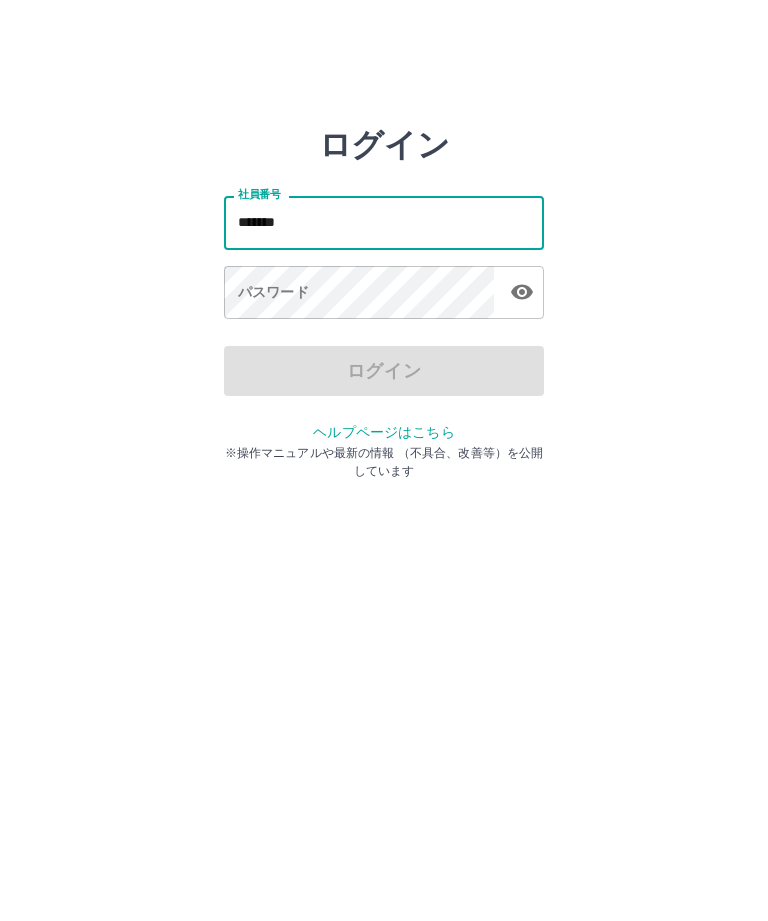 type on "*******" 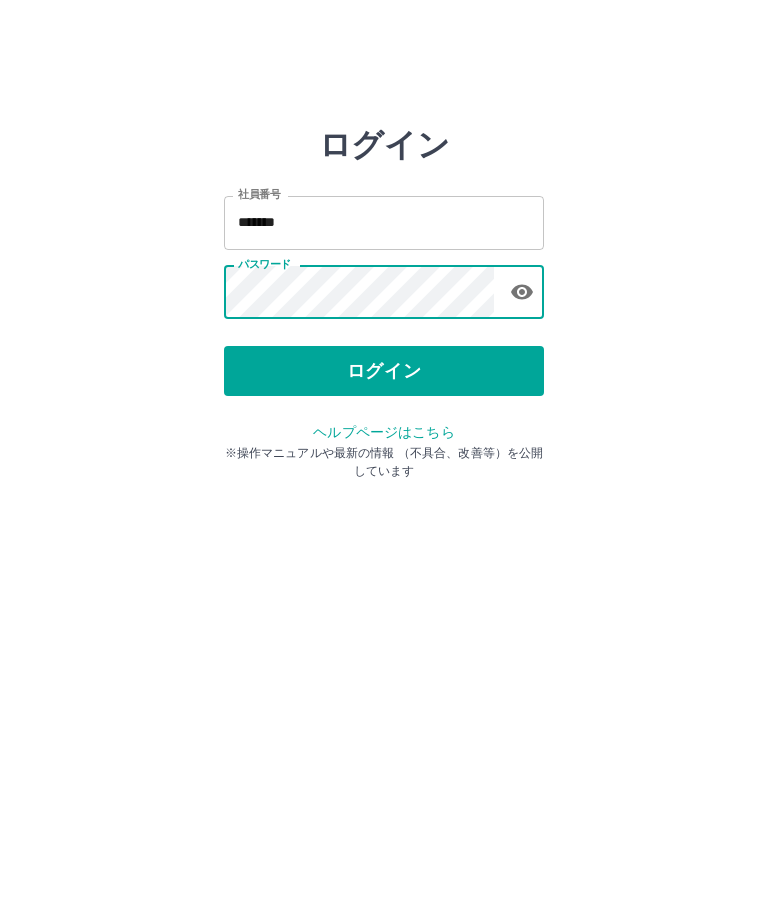 click on "ログイン" at bounding box center (384, 371) 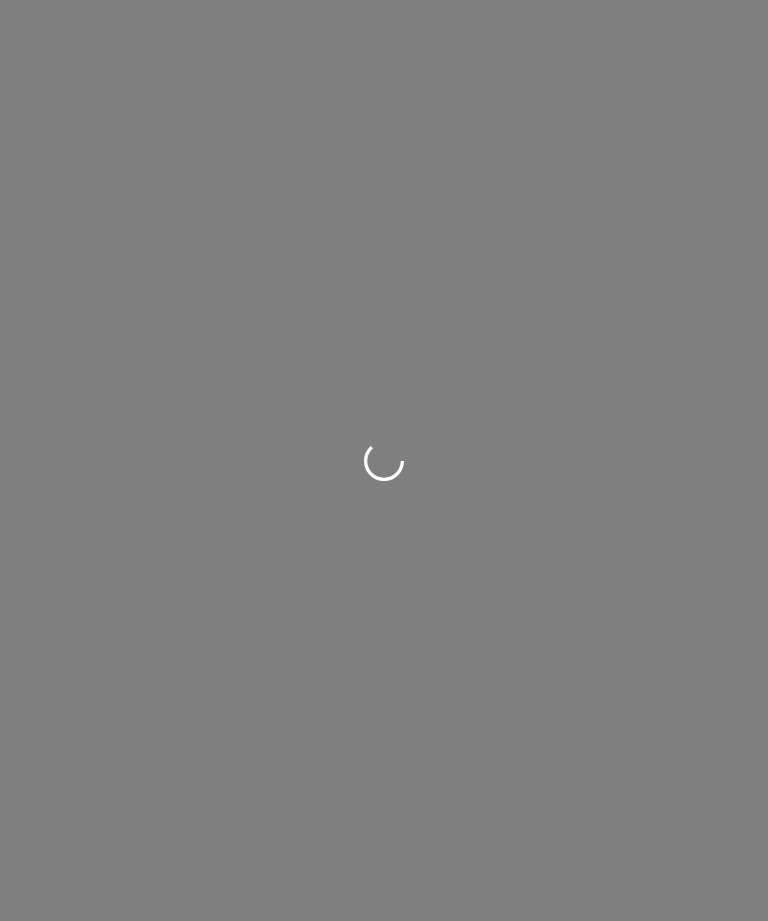 scroll, scrollTop: 0, scrollLeft: 0, axis: both 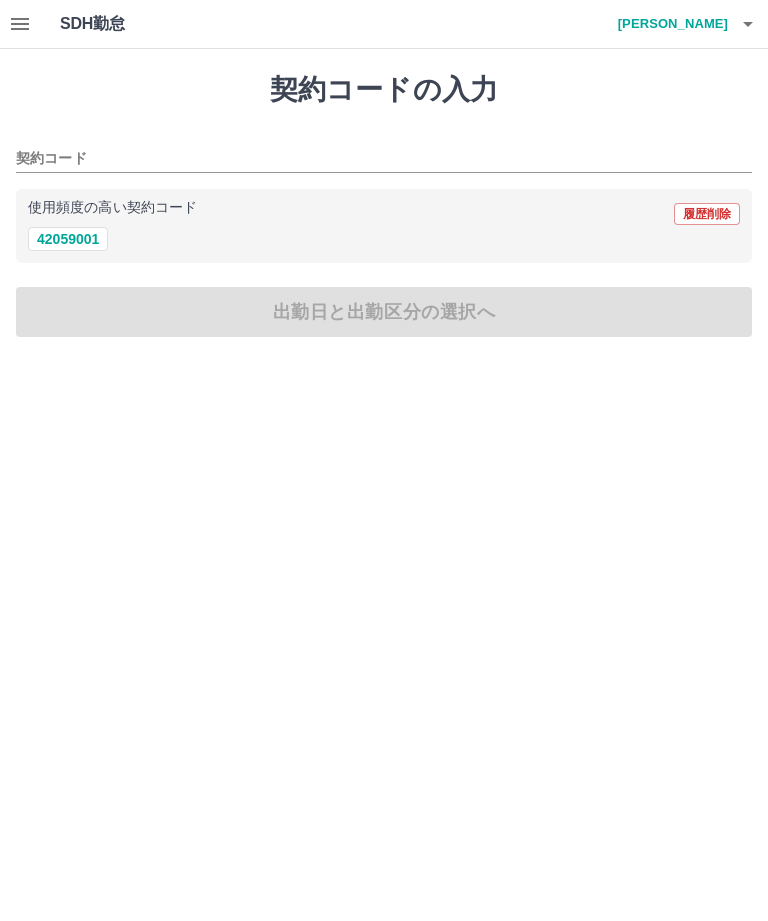 click on "42059001" at bounding box center [68, 239] 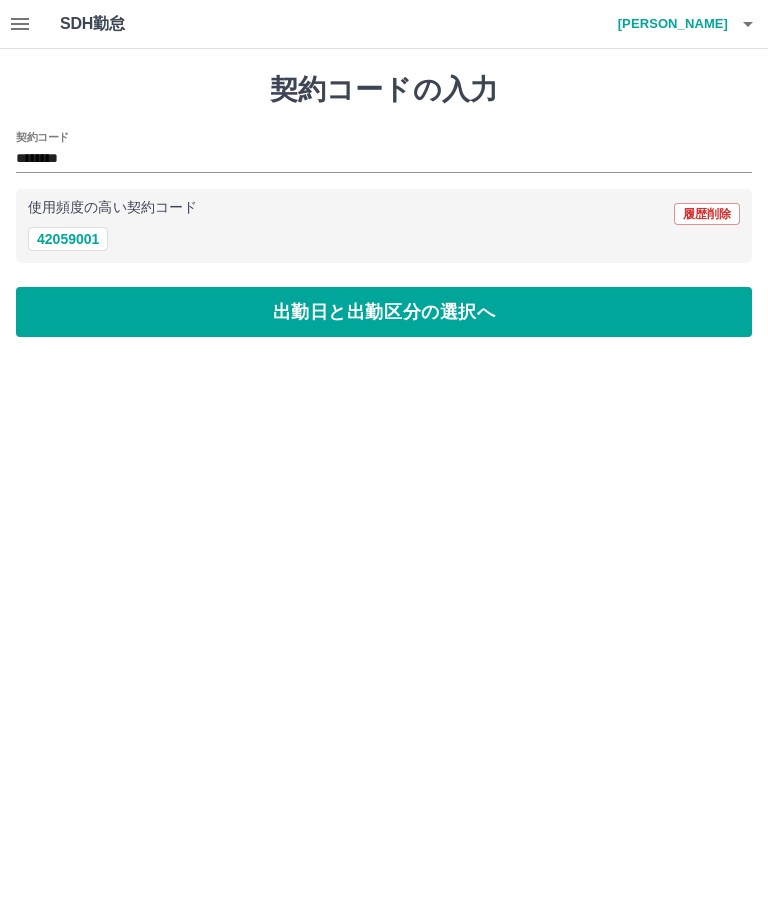 click on "出勤日と出勤区分の選択へ" at bounding box center [384, 312] 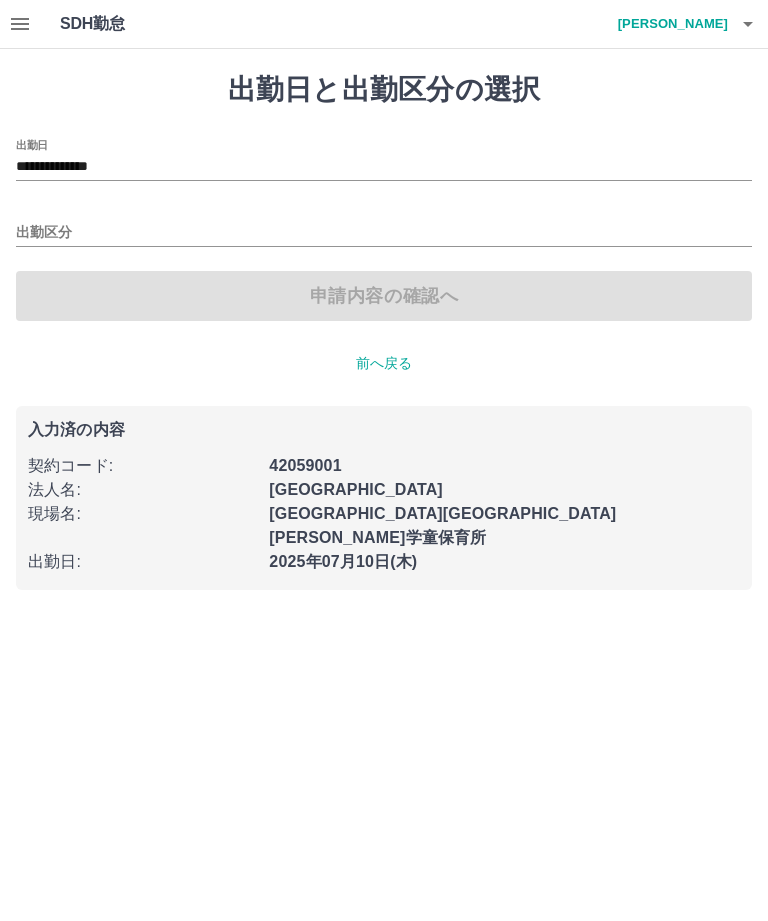 click on "出勤区分" at bounding box center [384, 233] 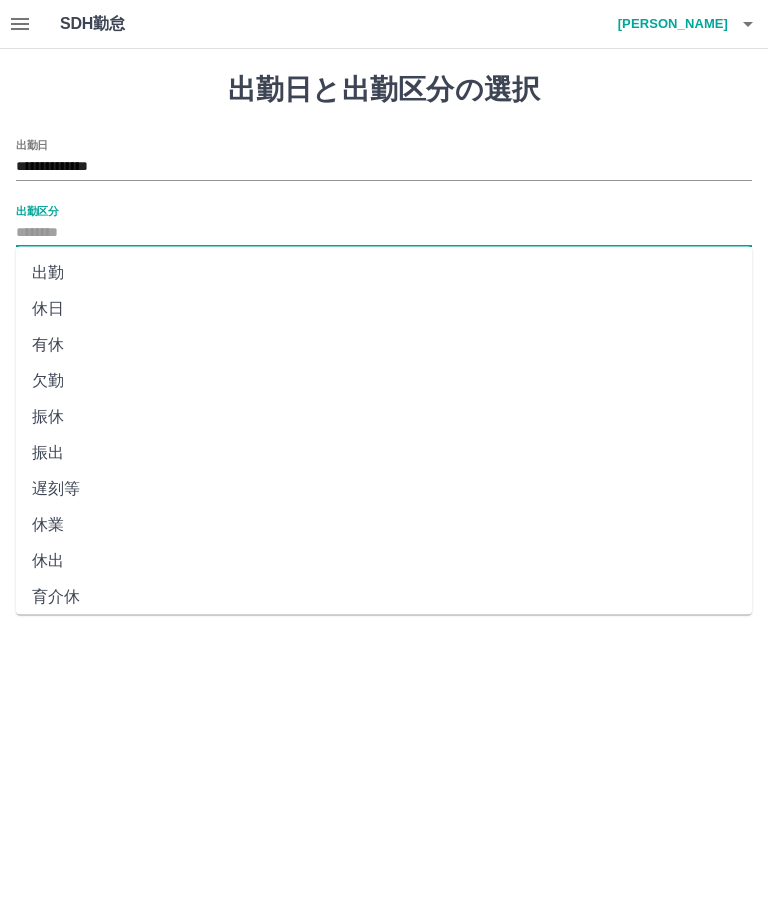 click on "出勤" at bounding box center [384, 273] 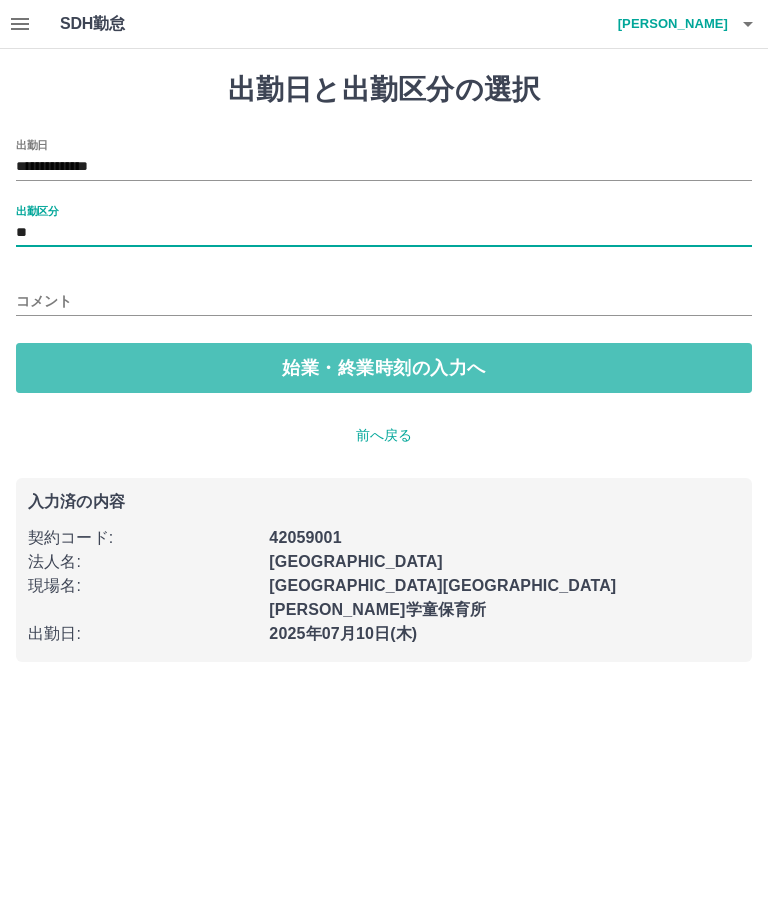 click on "始業・終業時刻の入力へ" at bounding box center (384, 368) 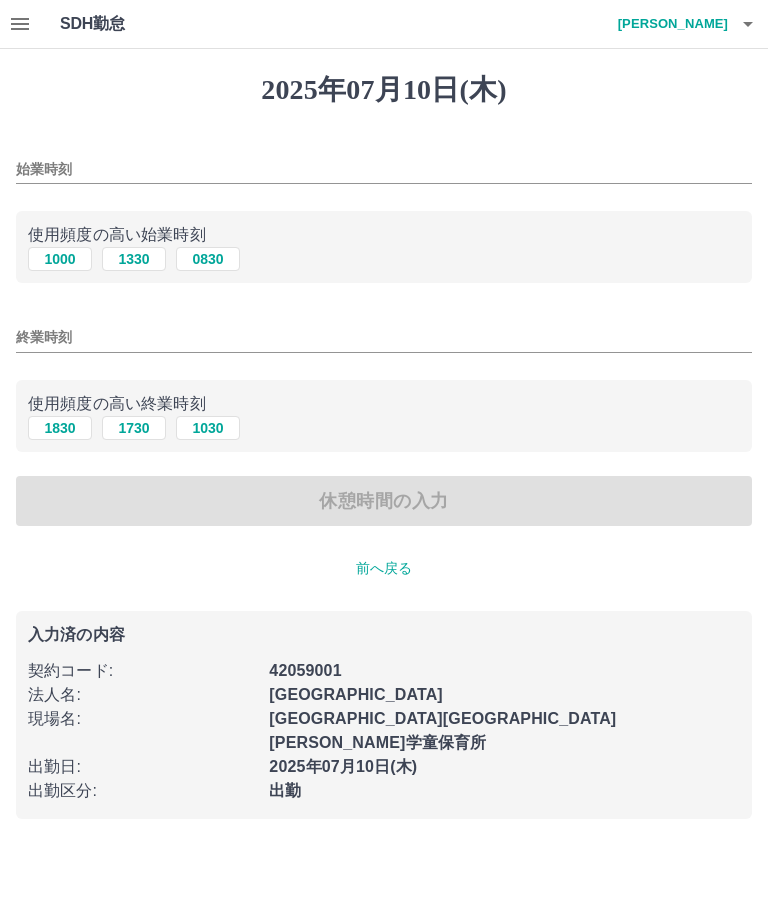 click on "終業時刻" at bounding box center (384, 337) 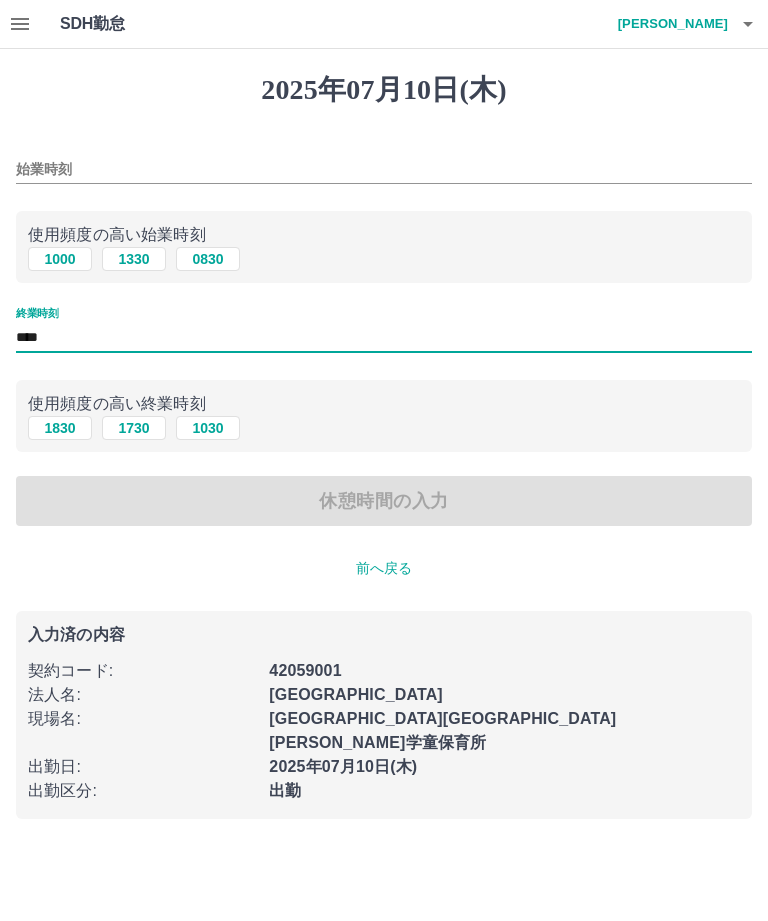 type on "****" 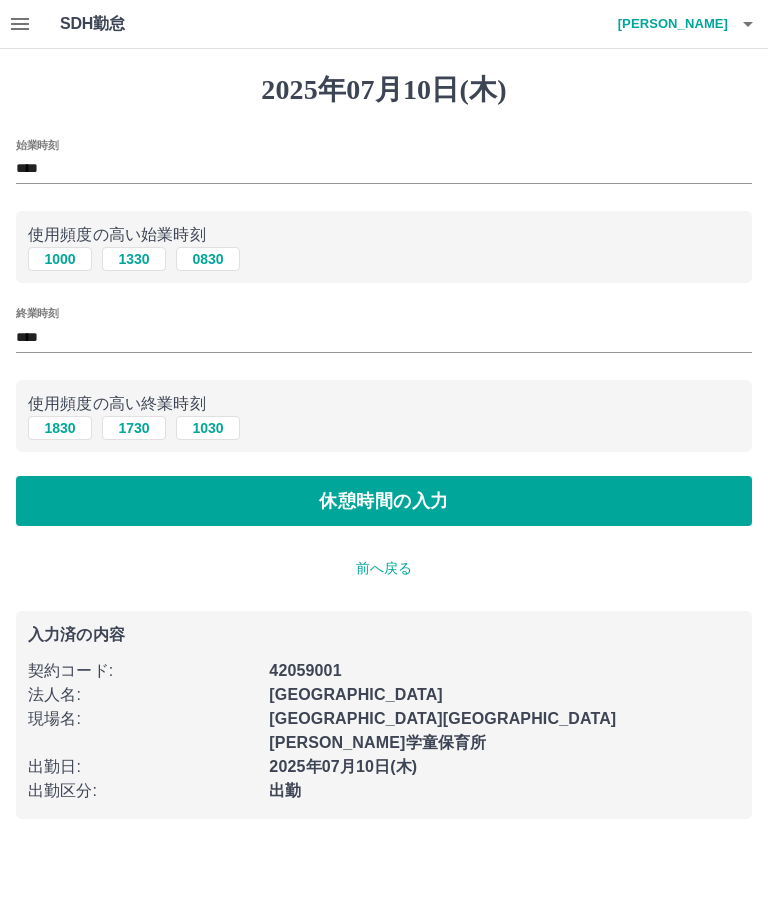 click on "休憩時間の入力" at bounding box center [384, 501] 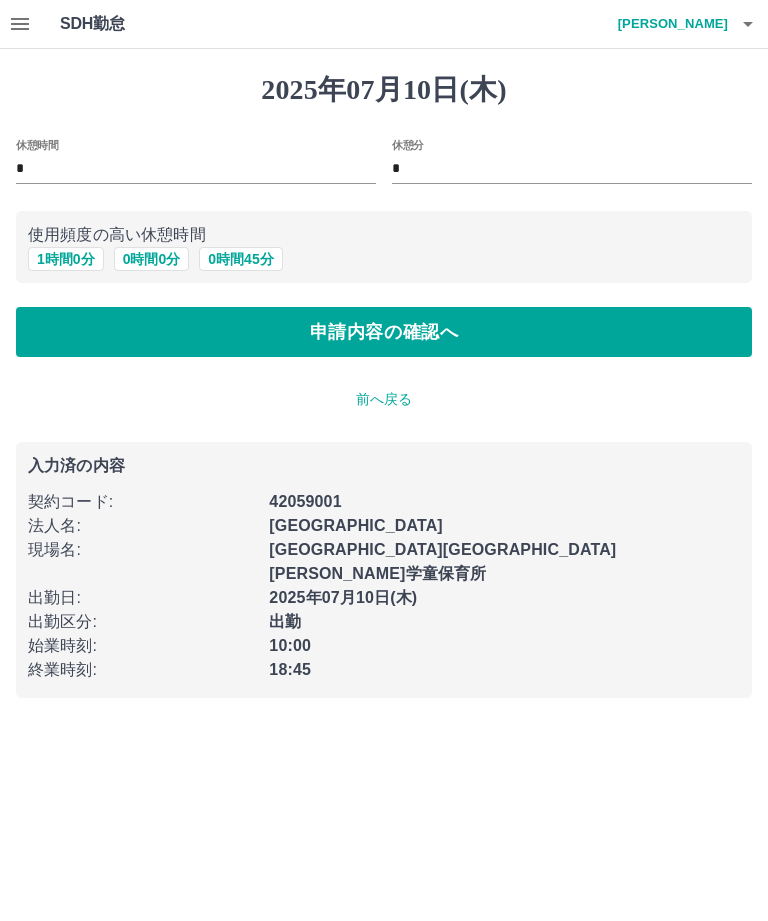 click on "*" at bounding box center (572, 169) 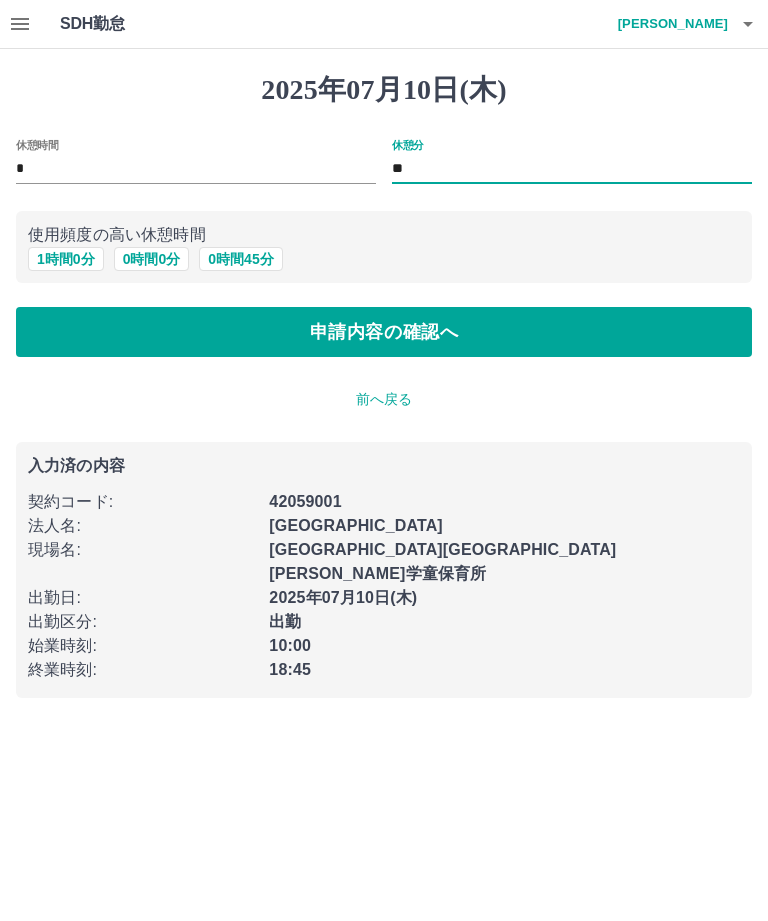 type on "**" 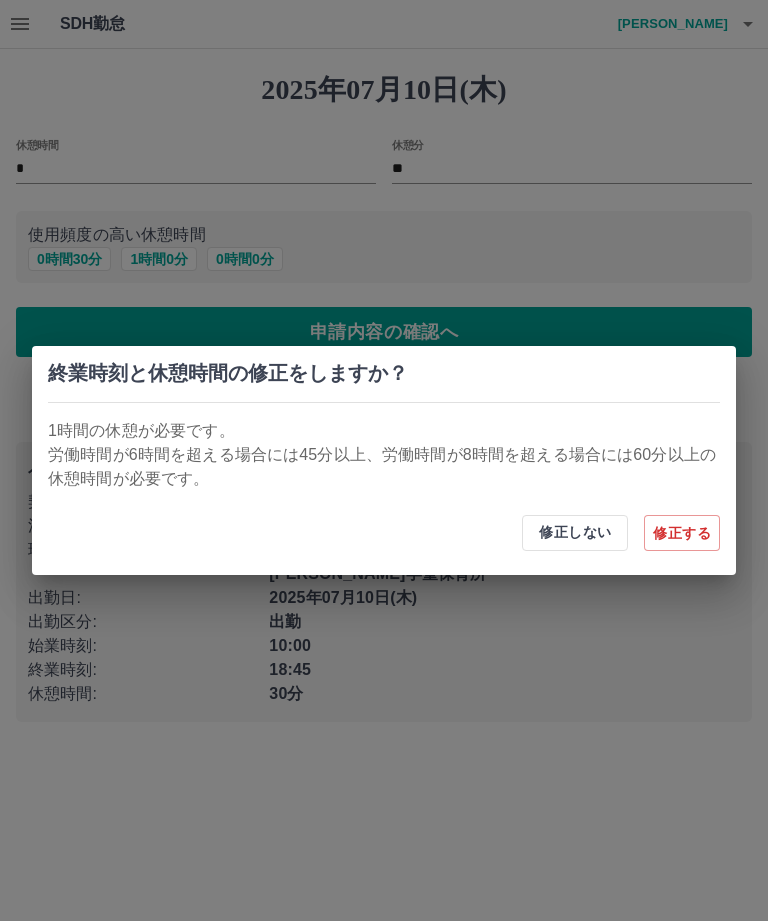 click on "修正しない" at bounding box center [575, 533] 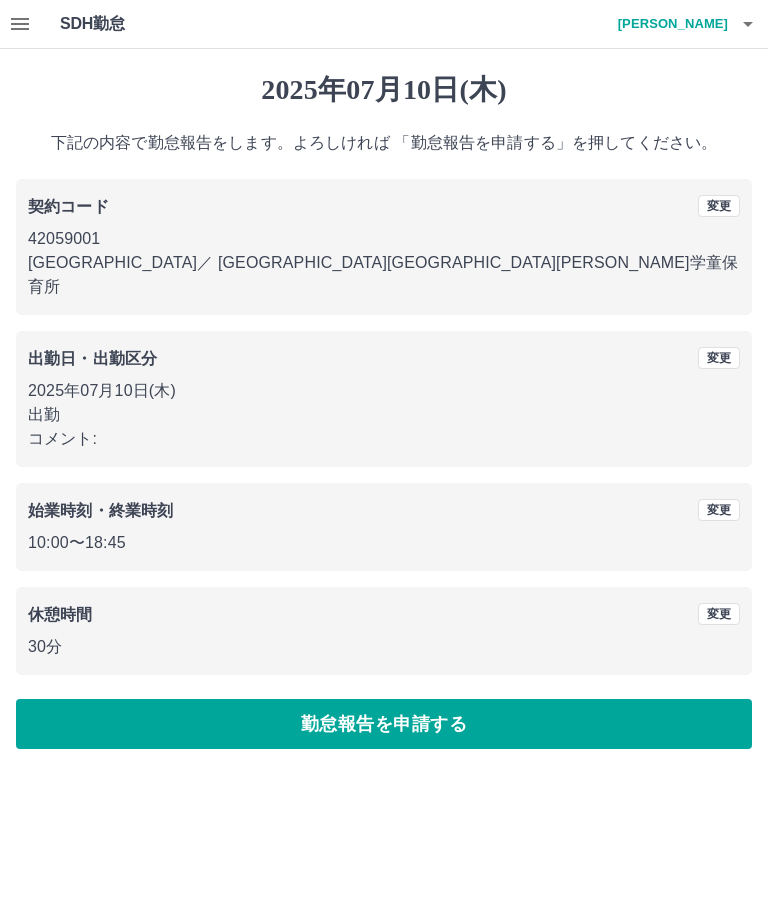 click 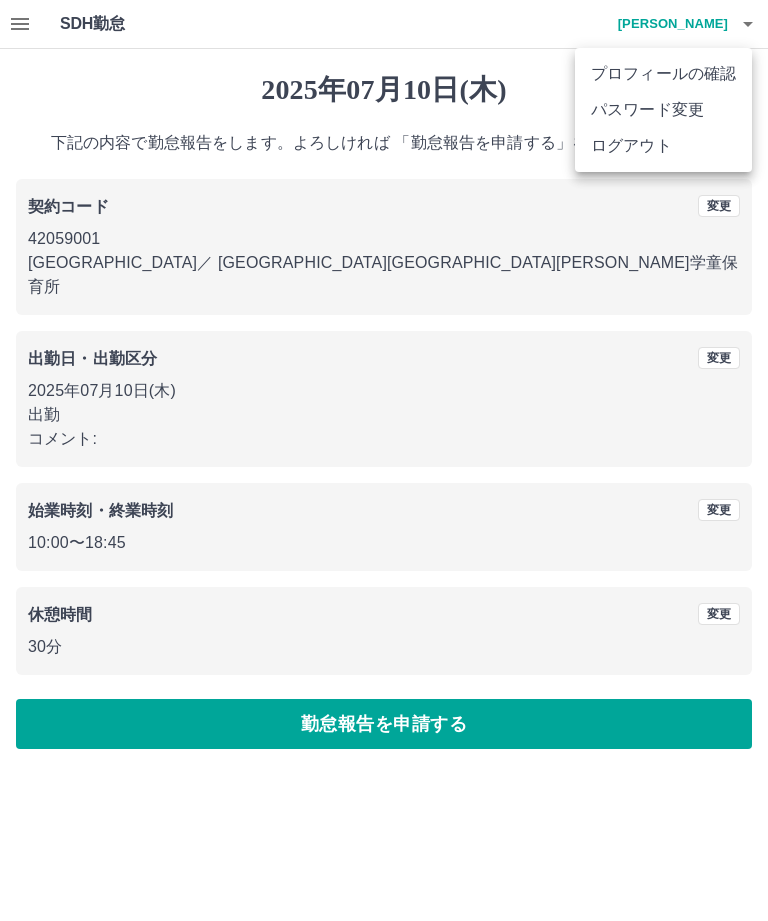 click at bounding box center [384, 460] 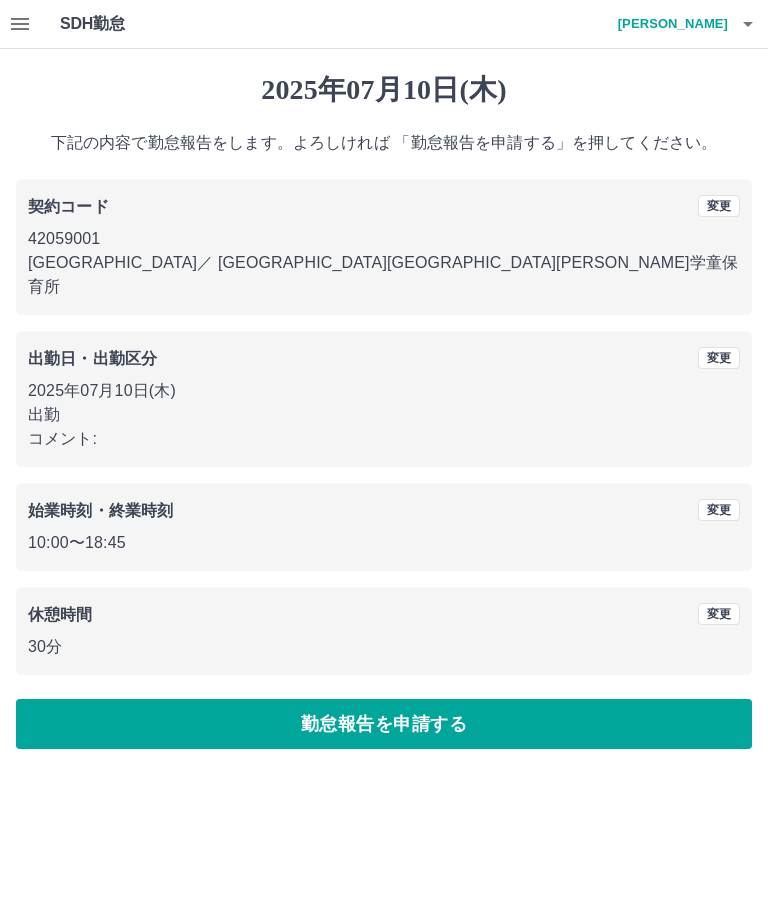 click on "勤怠報告を申請する" at bounding box center (384, 724) 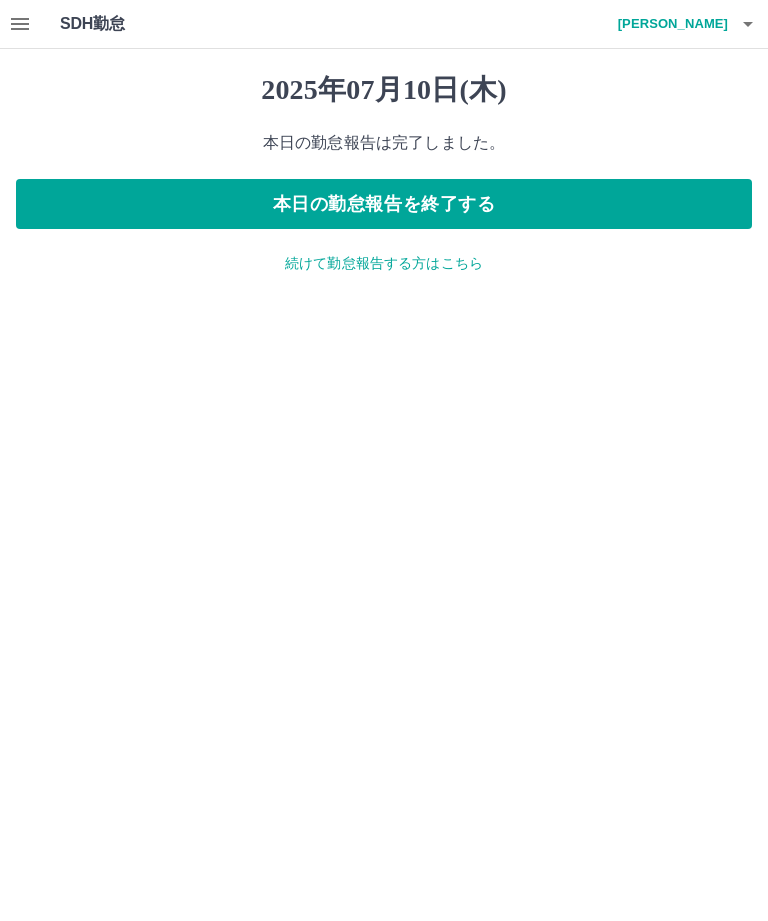 click 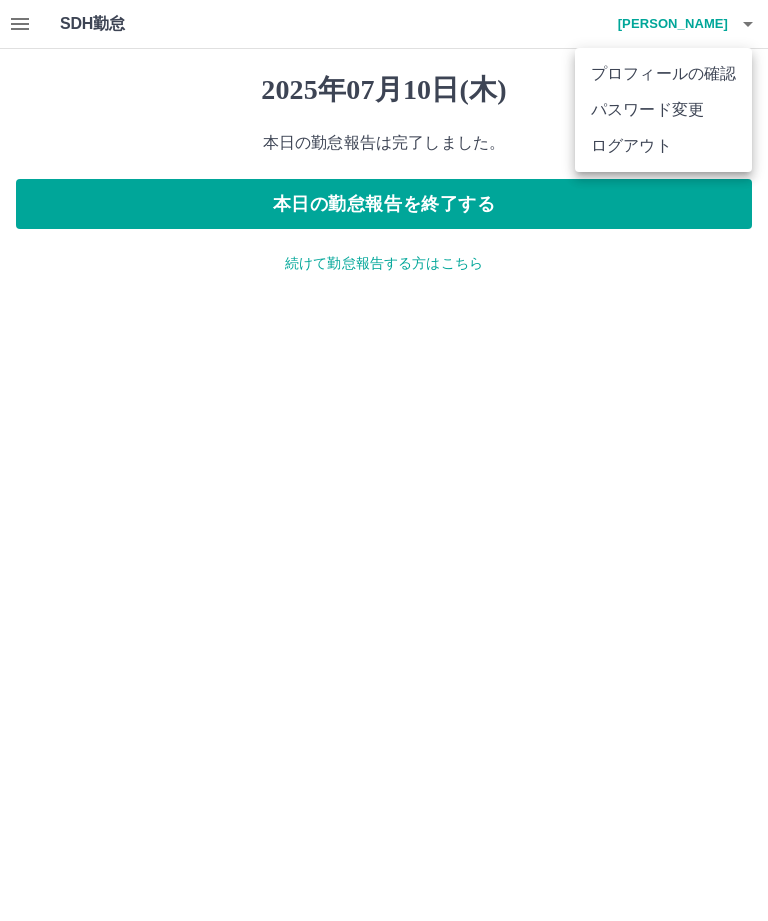 click on "ログアウト" at bounding box center (663, 146) 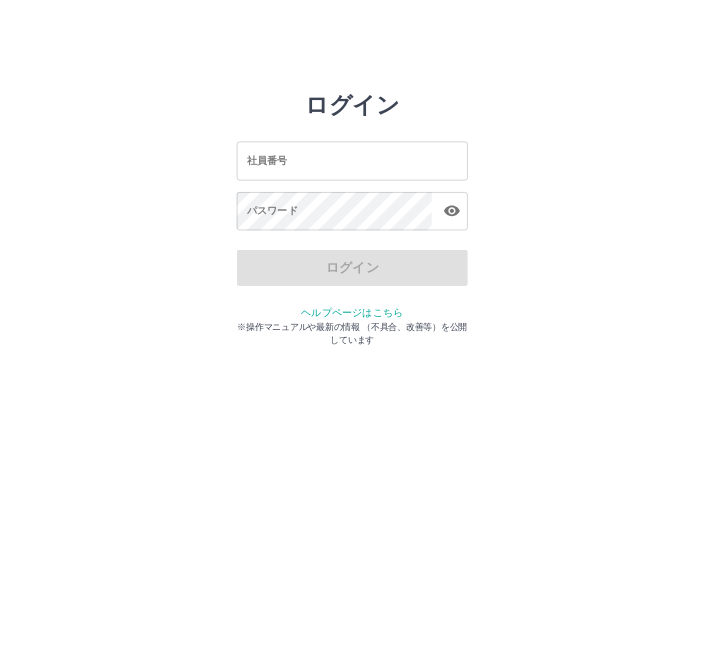 scroll, scrollTop: 0, scrollLeft: 0, axis: both 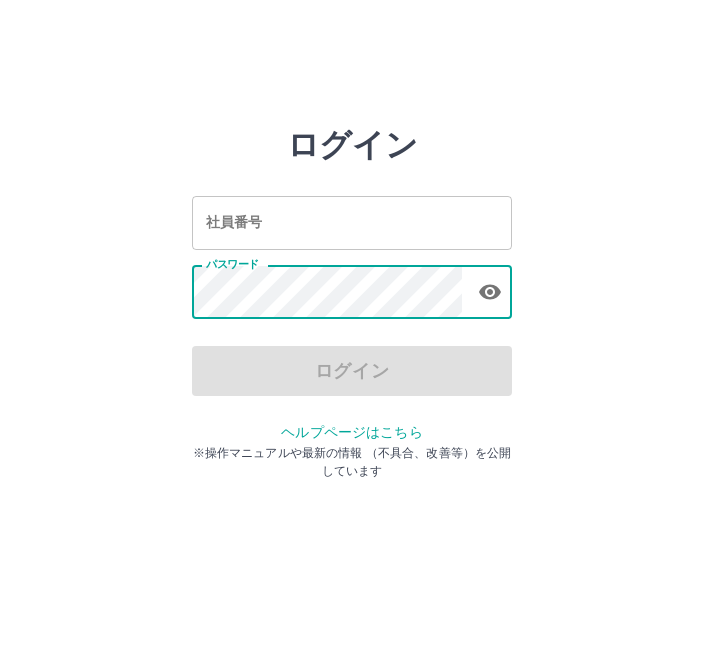 click on "ログイン" at bounding box center [352, 371] 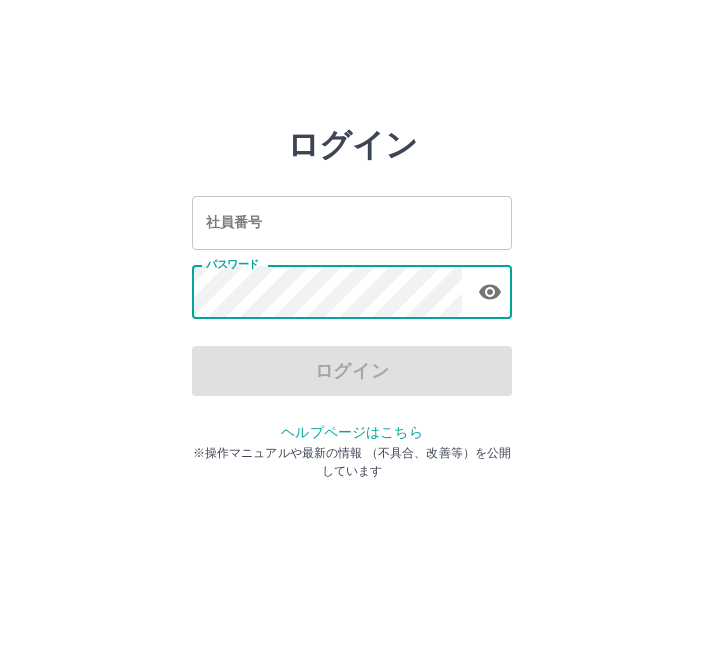 type on "*******" 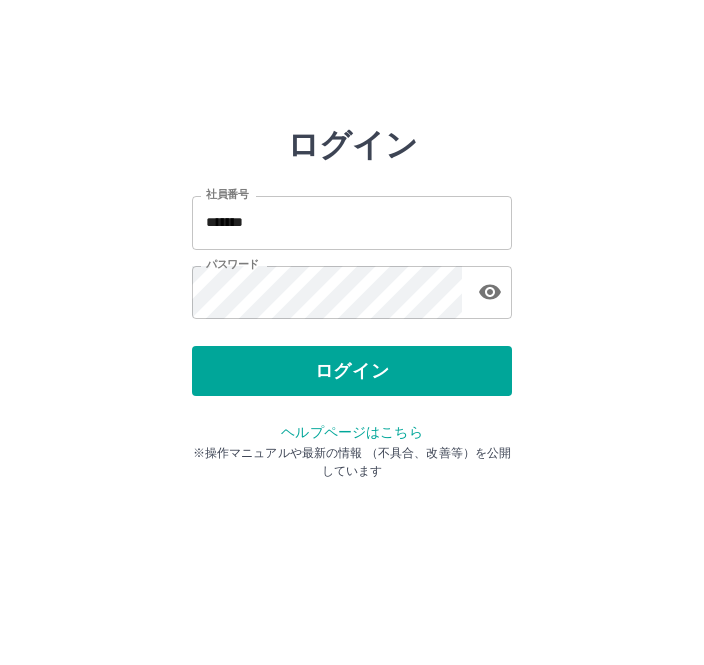 click on "ログイン" at bounding box center [352, 371] 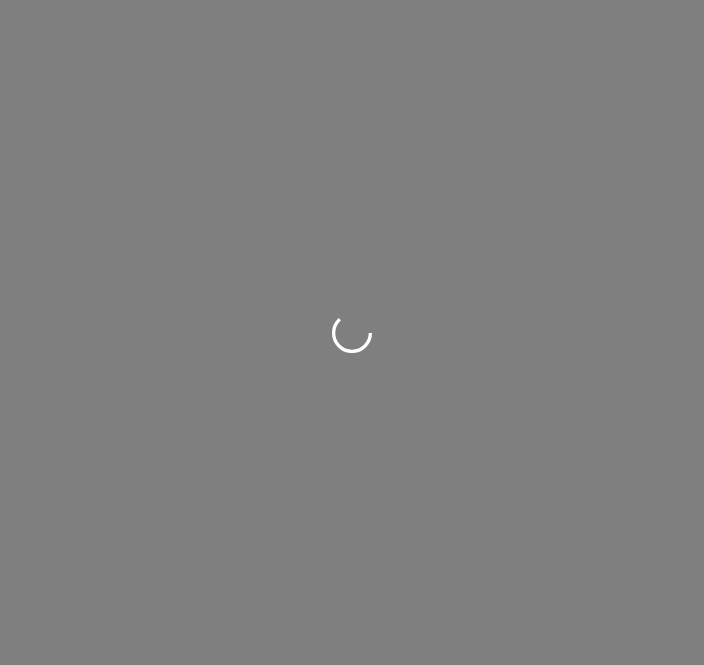 scroll, scrollTop: 0, scrollLeft: 0, axis: both 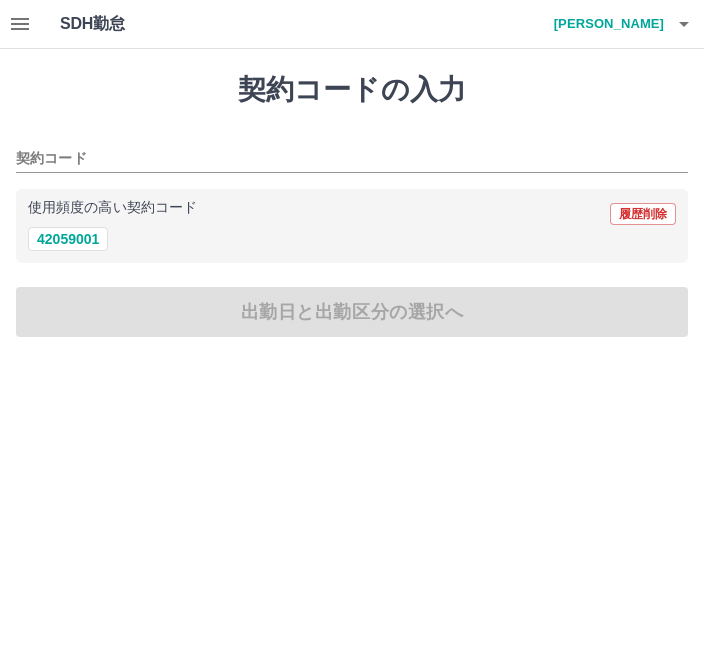 click on "42059001" at bounding box center [68, 239] 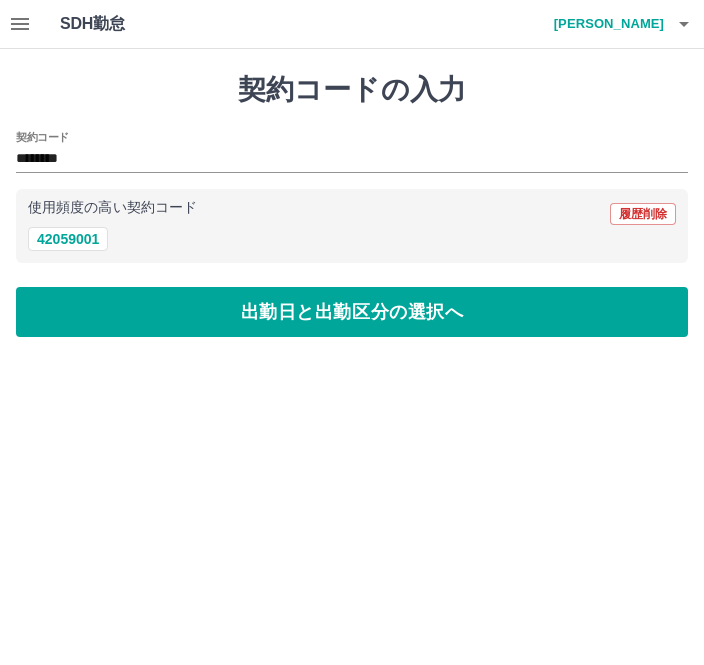 click on "出勤日と出勤区分の選択へ" at bounding box center [352, 312] 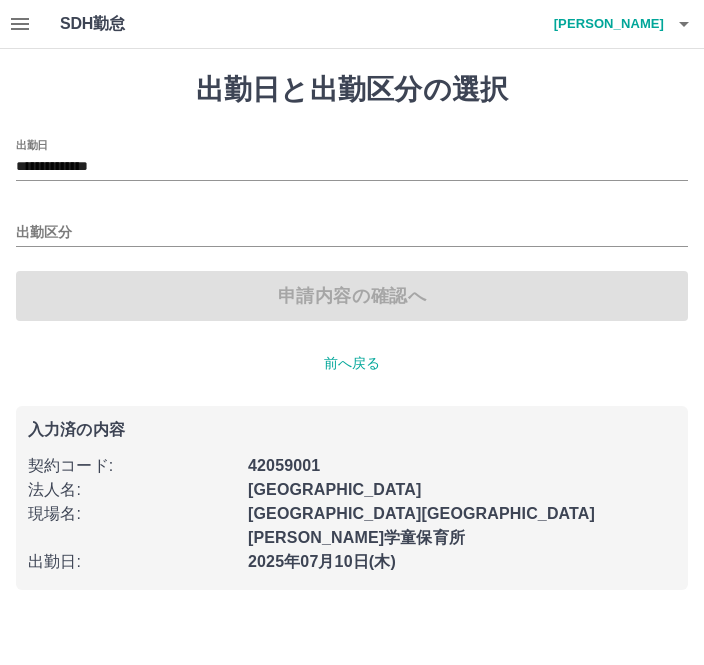 click on "出勤区分" at bounding box center (352, 226) 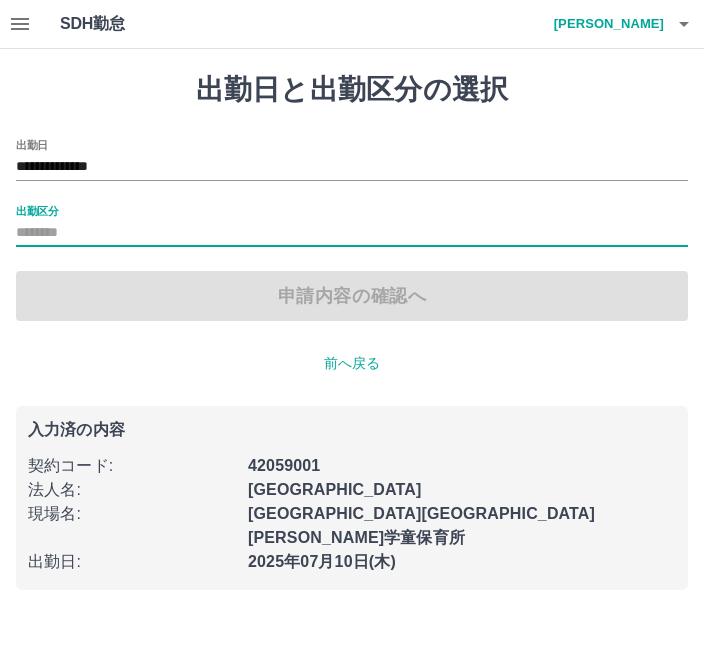 click on "出勤区分" at bounding box center (352, 226) 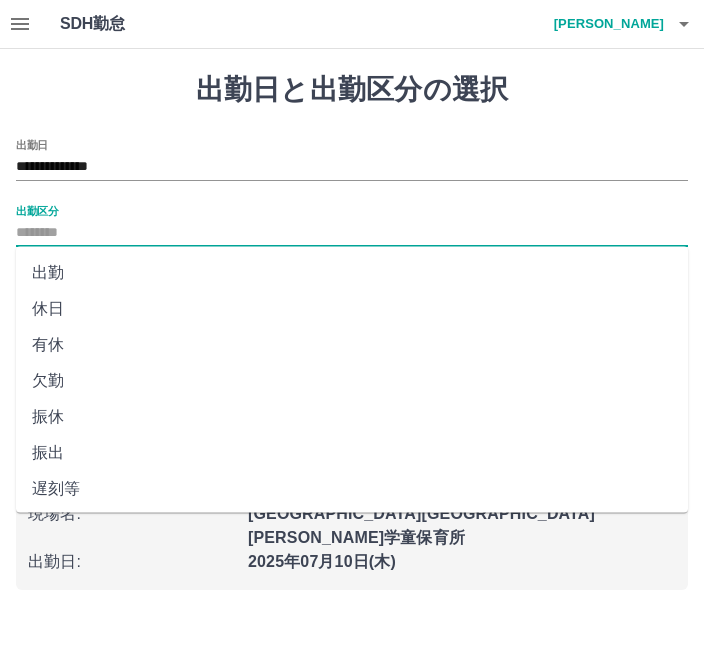 click on "出勤" at bounding box center [352, 273] 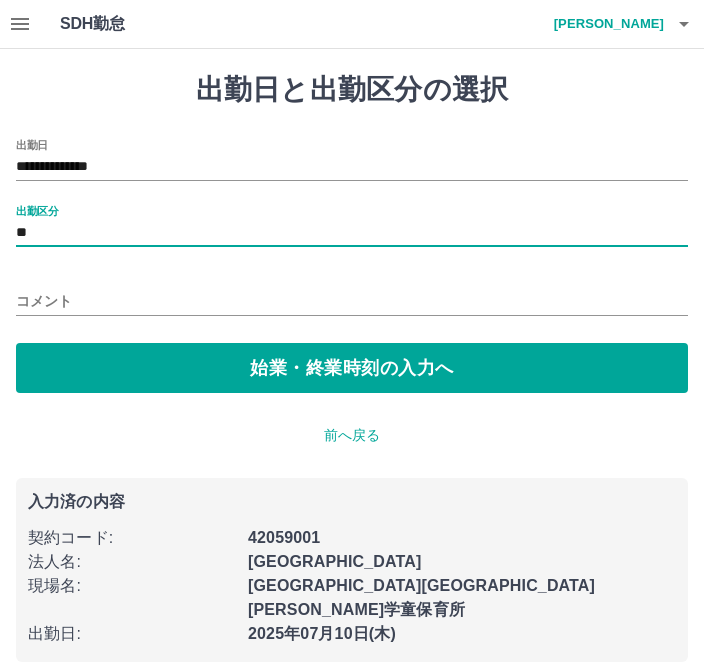 click on "始業・終業時刻の入力へ" at bounding box center (352, 368) 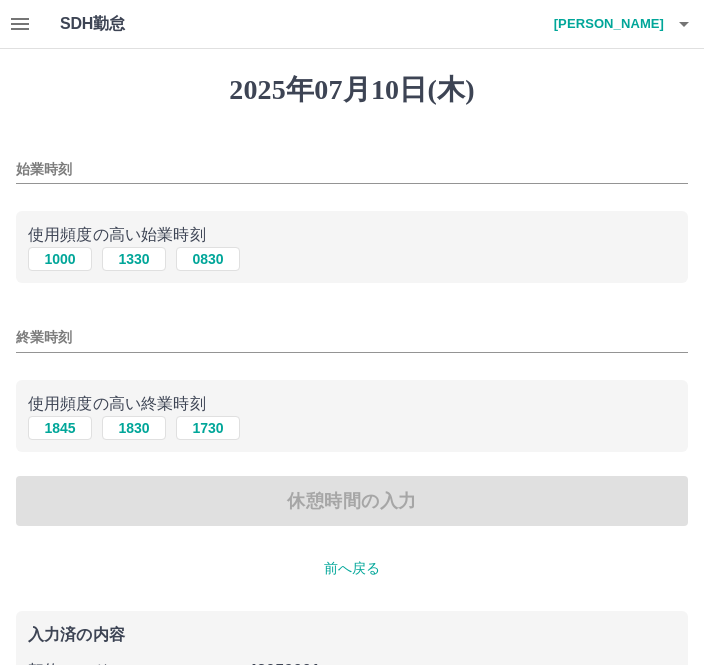 click on "1000" at bounding box center (60, 259) 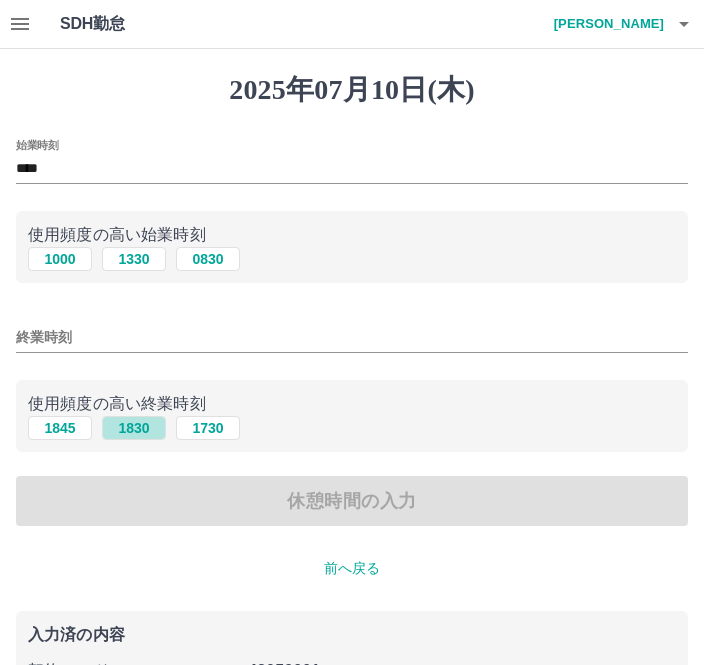 click on "1830" at bounding box center [134, 428] 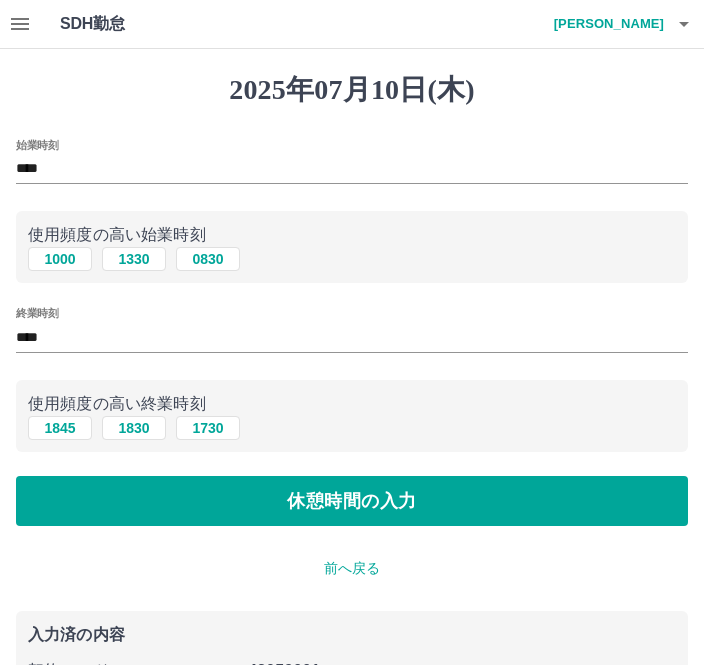 click on "休憩時間の入力" at bounding box center (352, 501) 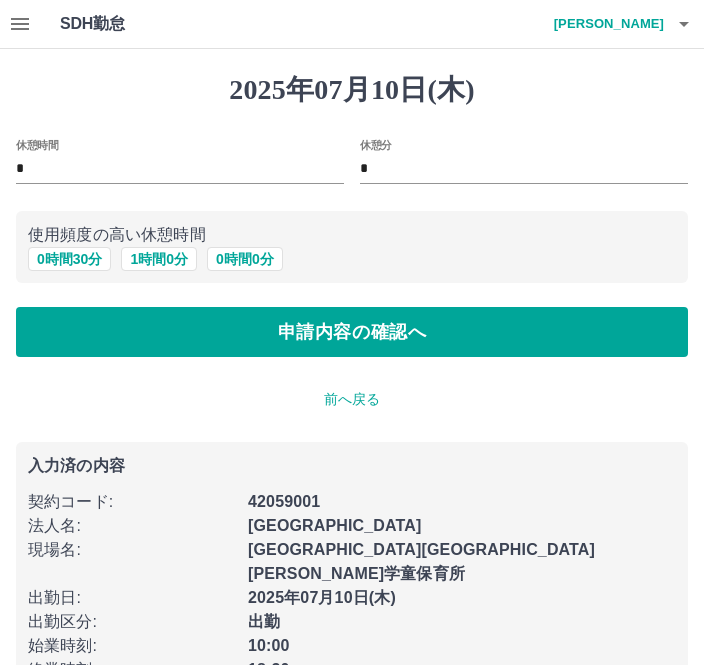 click on "1 時間 0 分" at bounding box center (159, 259) 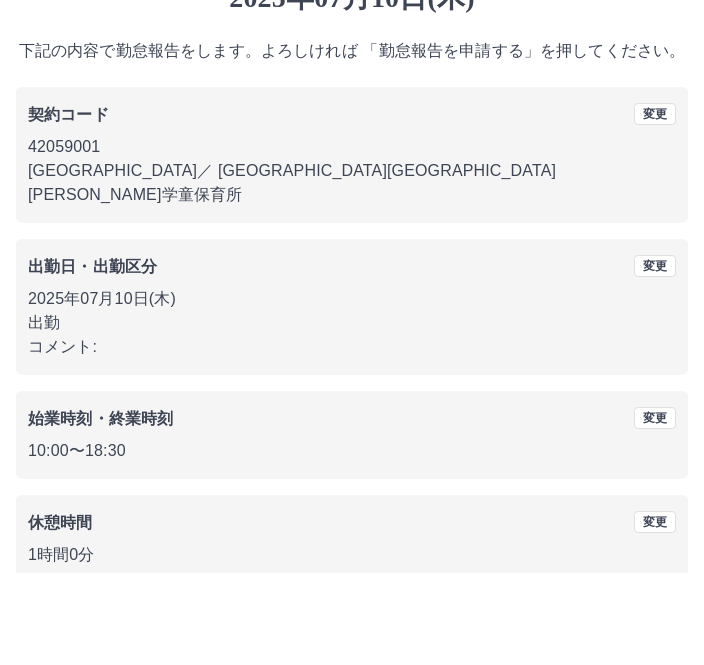 scroll, scrollTop: 83, scrollLeft: 0, axis: vertical 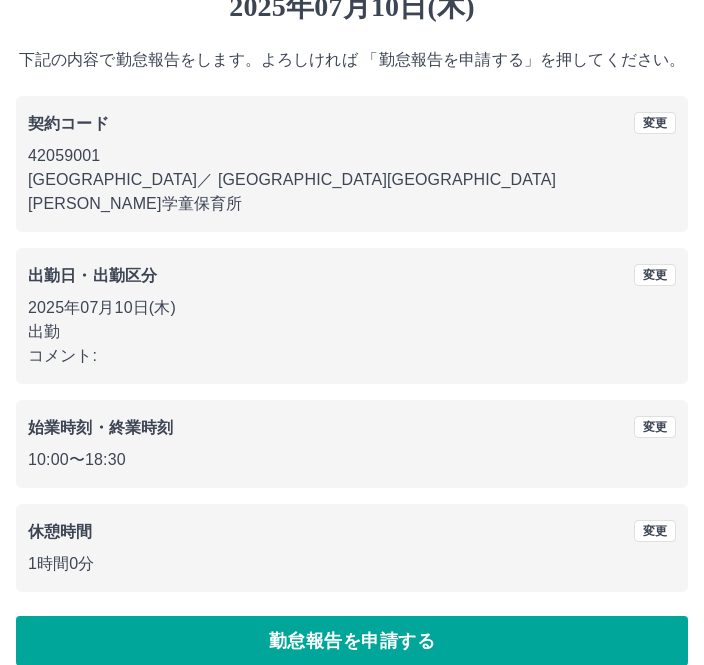 click on "勤怠報告を申請する" at bounding box center (352, 641) 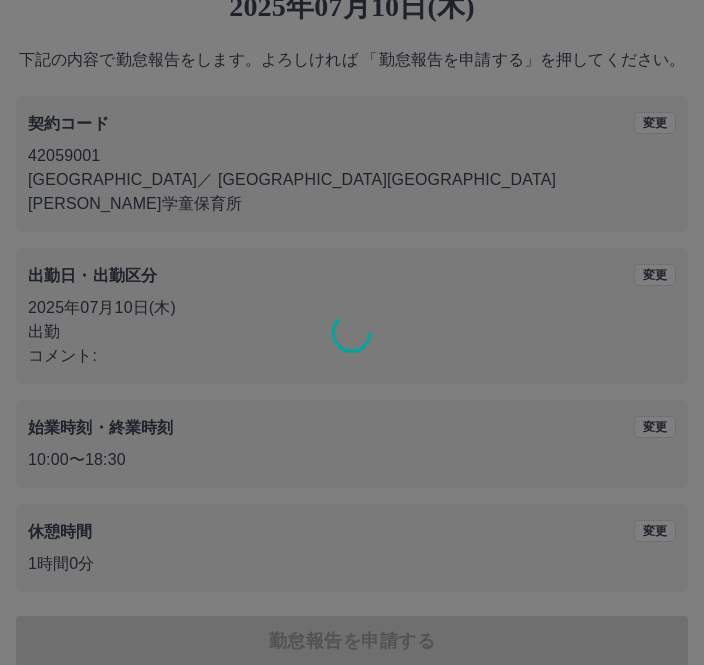 scroll, scrollTop: 0, scrollLeft: 0, axis: both 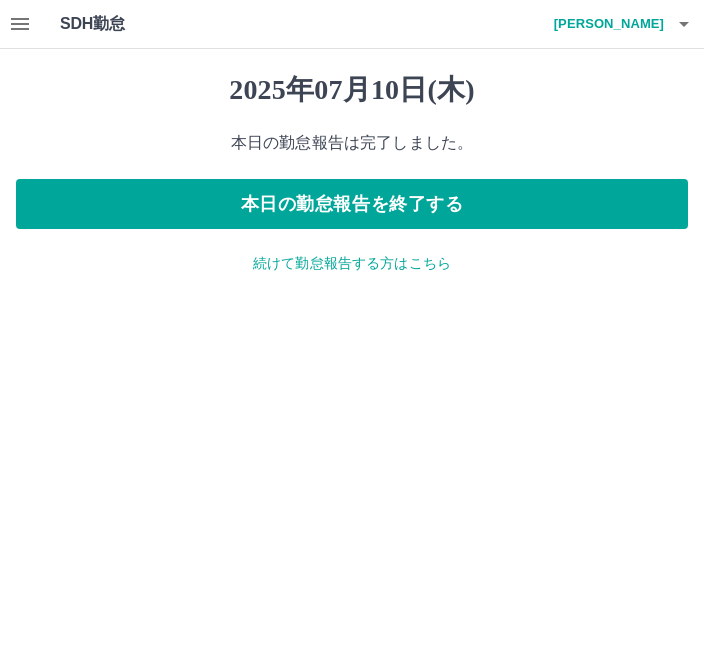 click on "本日の勤怠報告を終了する" at bounding box center [352, 204] 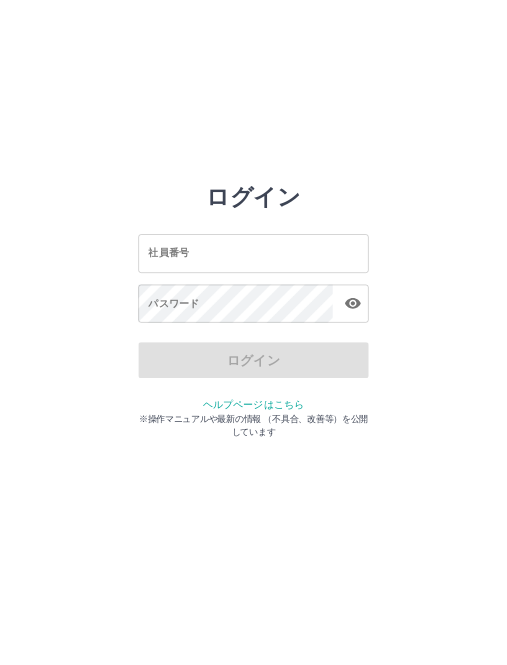 scroll, scrollTop: 0, scrollLeft: 0, axis: both 